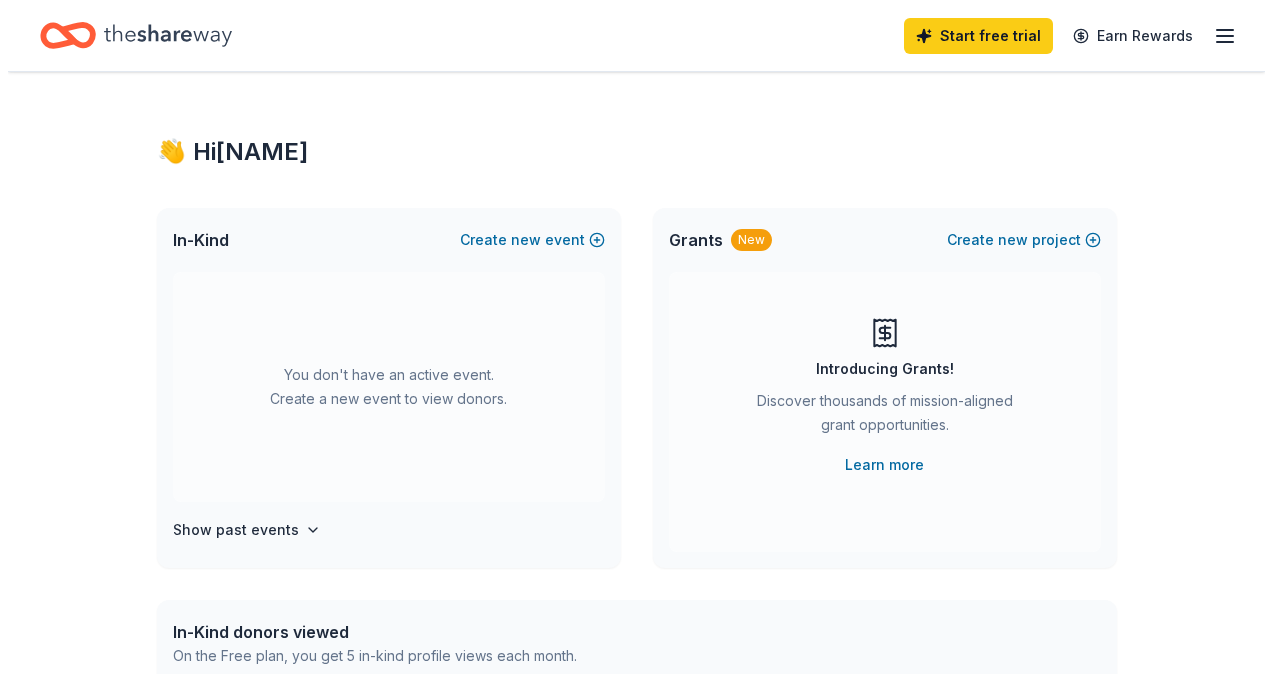 scroll, scrollTop: 0, scrollLeft: 0, axis: both 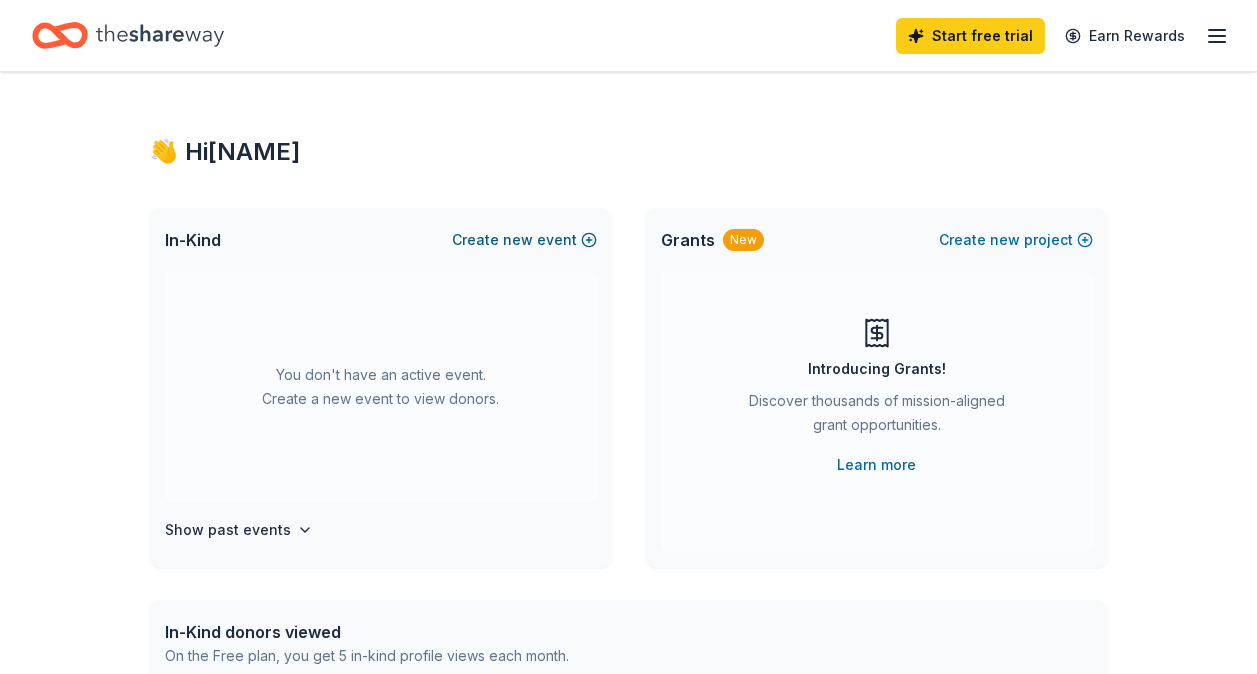 click on "new" at bounding box center [518, 240] 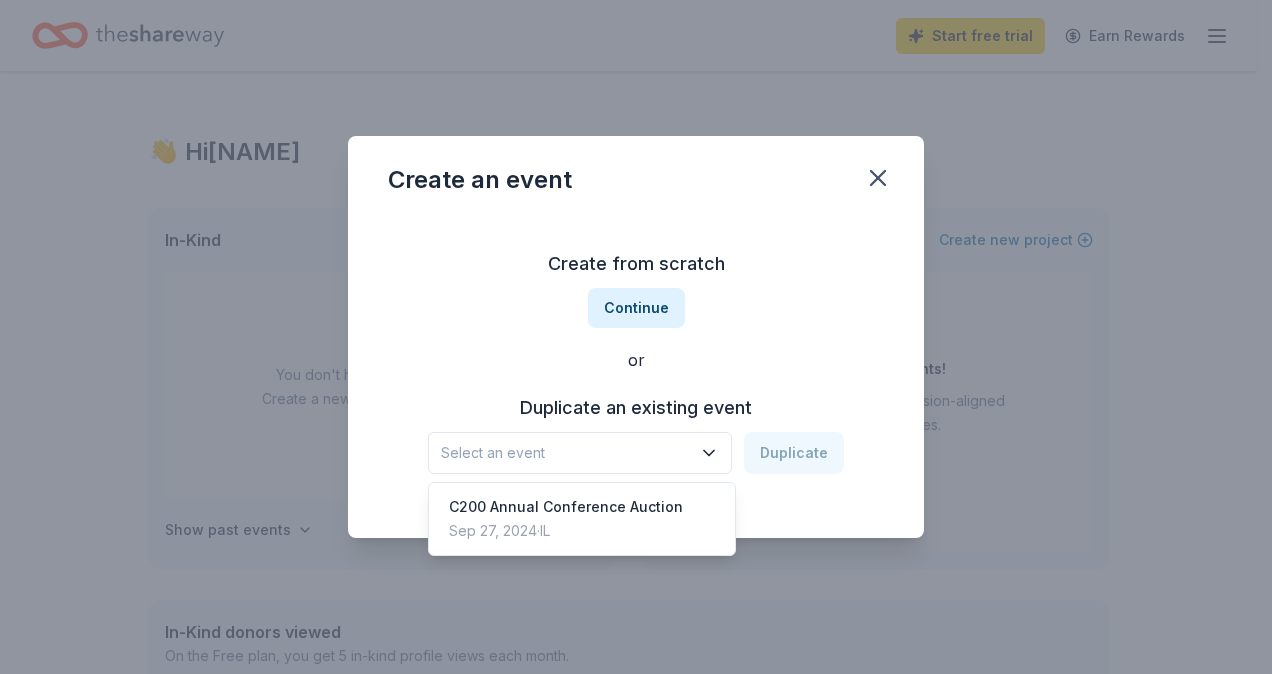 click on "Select an event" at bounding box center (566, 453) 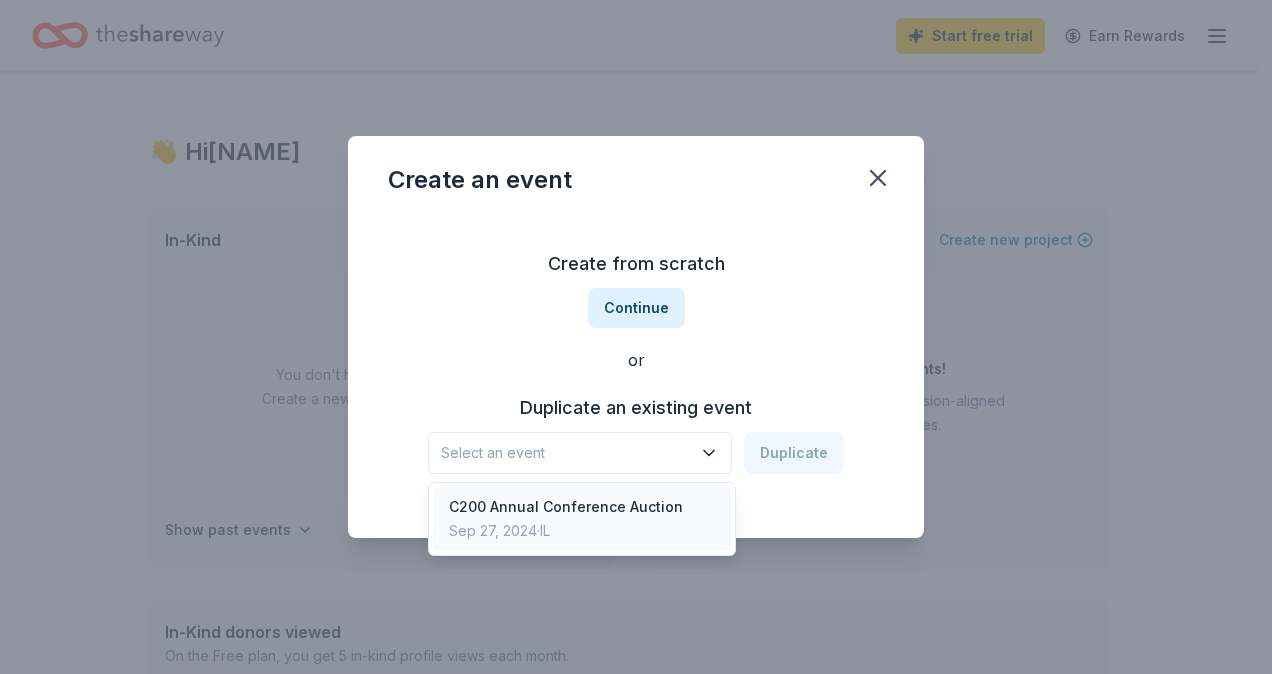 click on "C200 Annual Conference Auction" at bounding box center [566, 507] 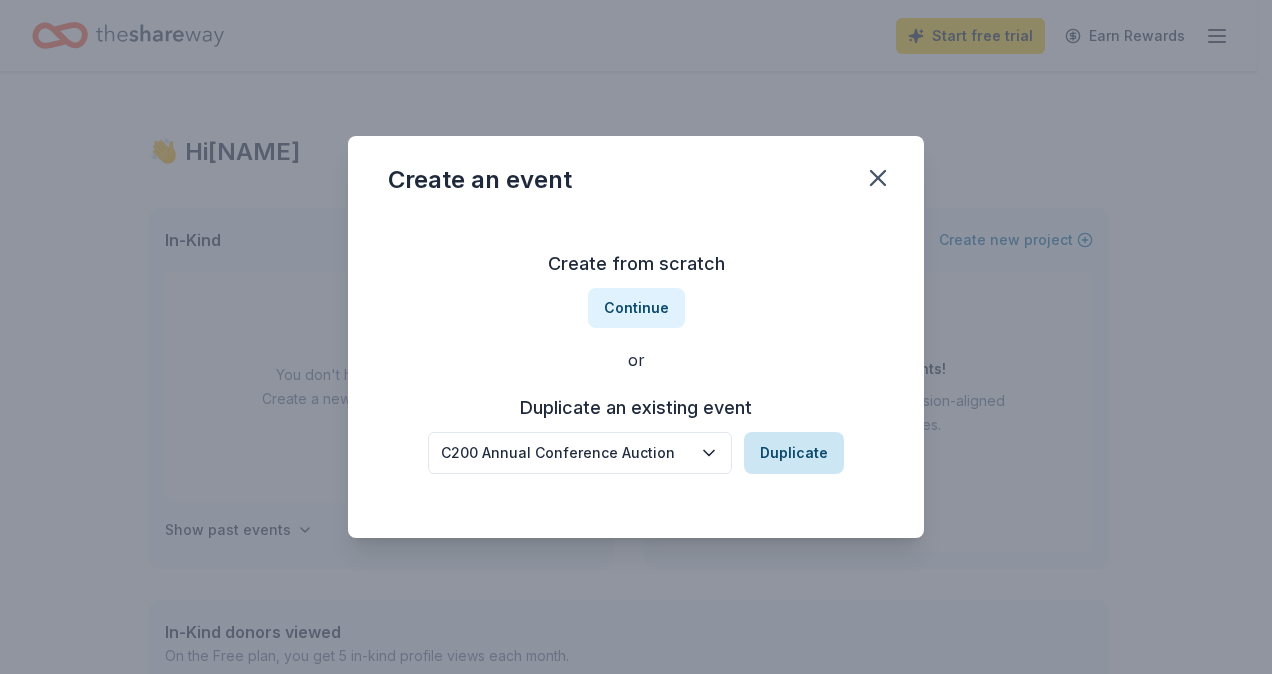 click on "Duplicate" at bounding box center [794, 453] 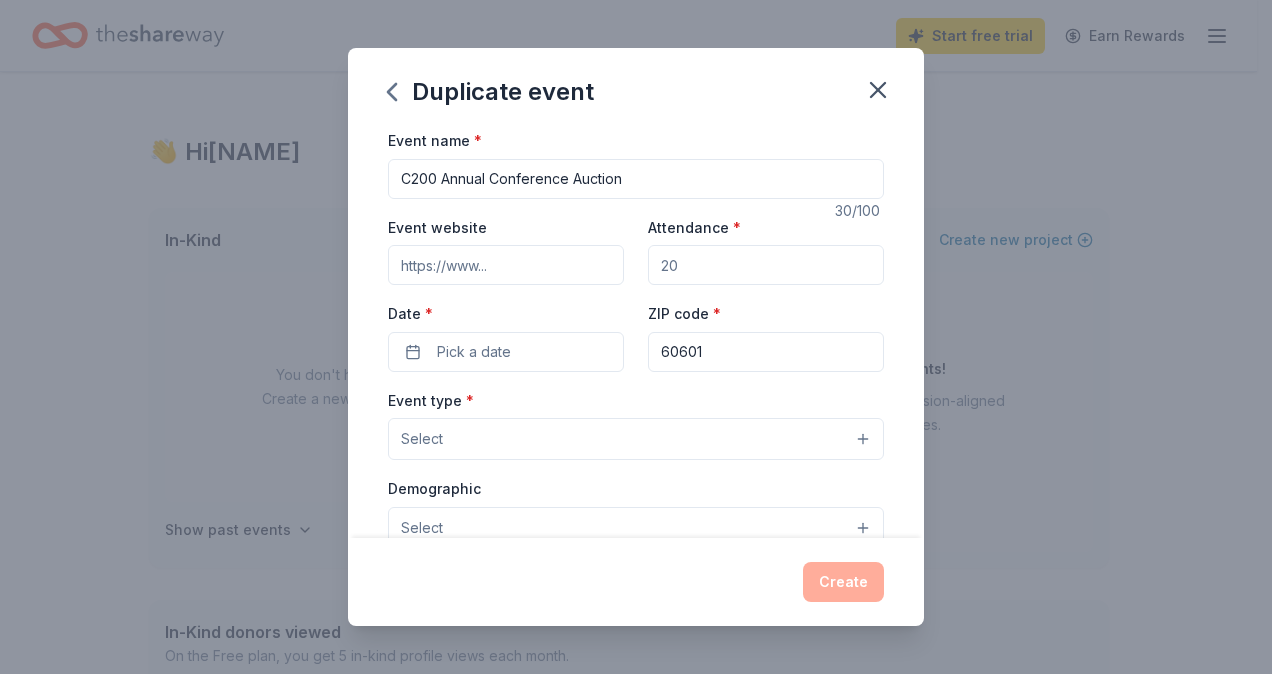 click on "Attendance *" at bounding box center [766, 265] 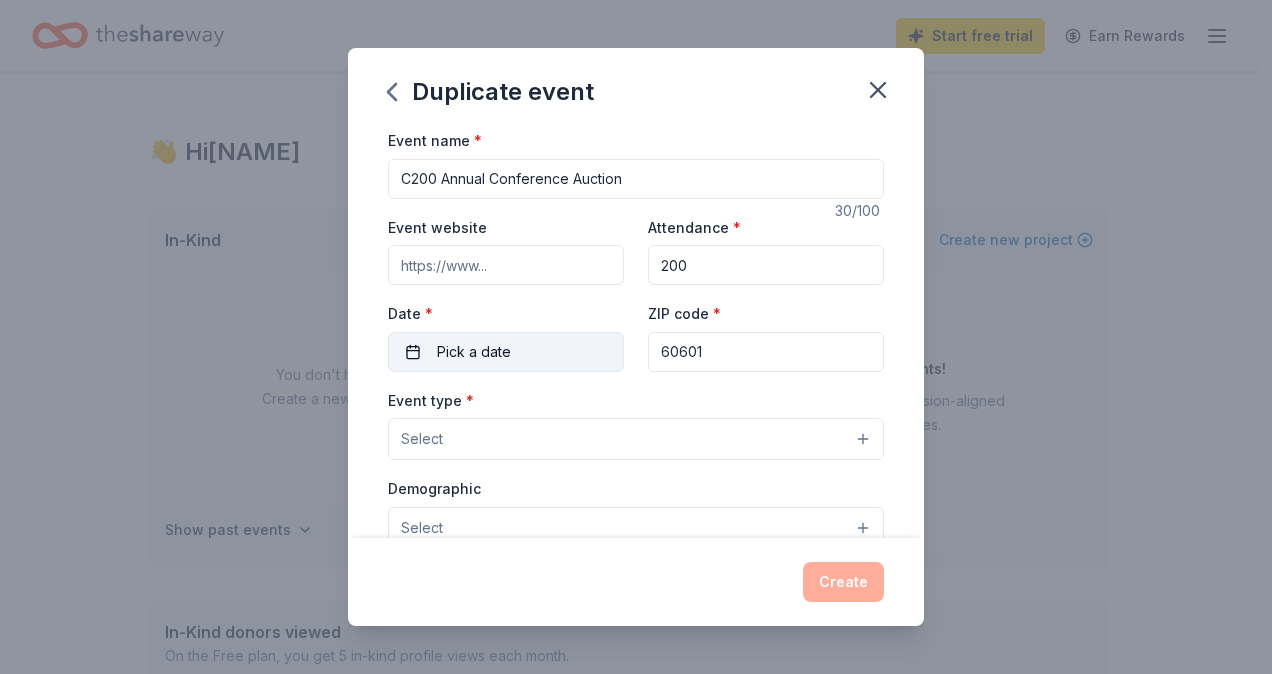 type on "200" 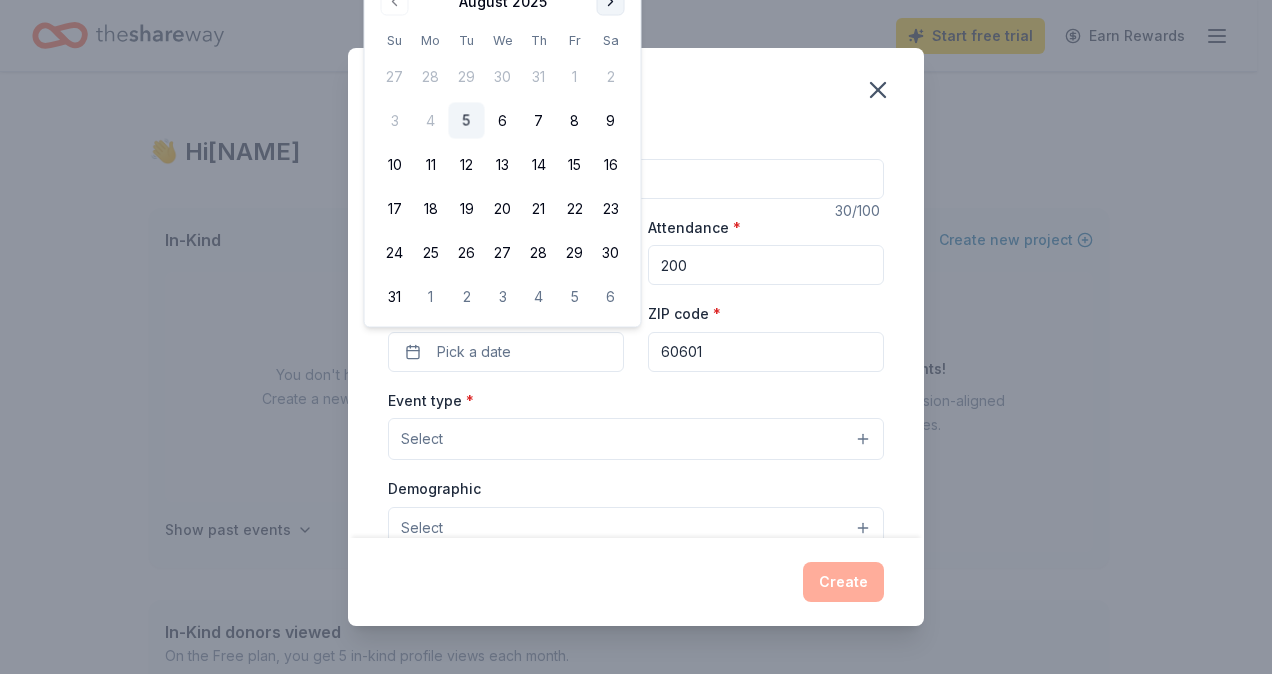 click at bounding box center [611, 2] 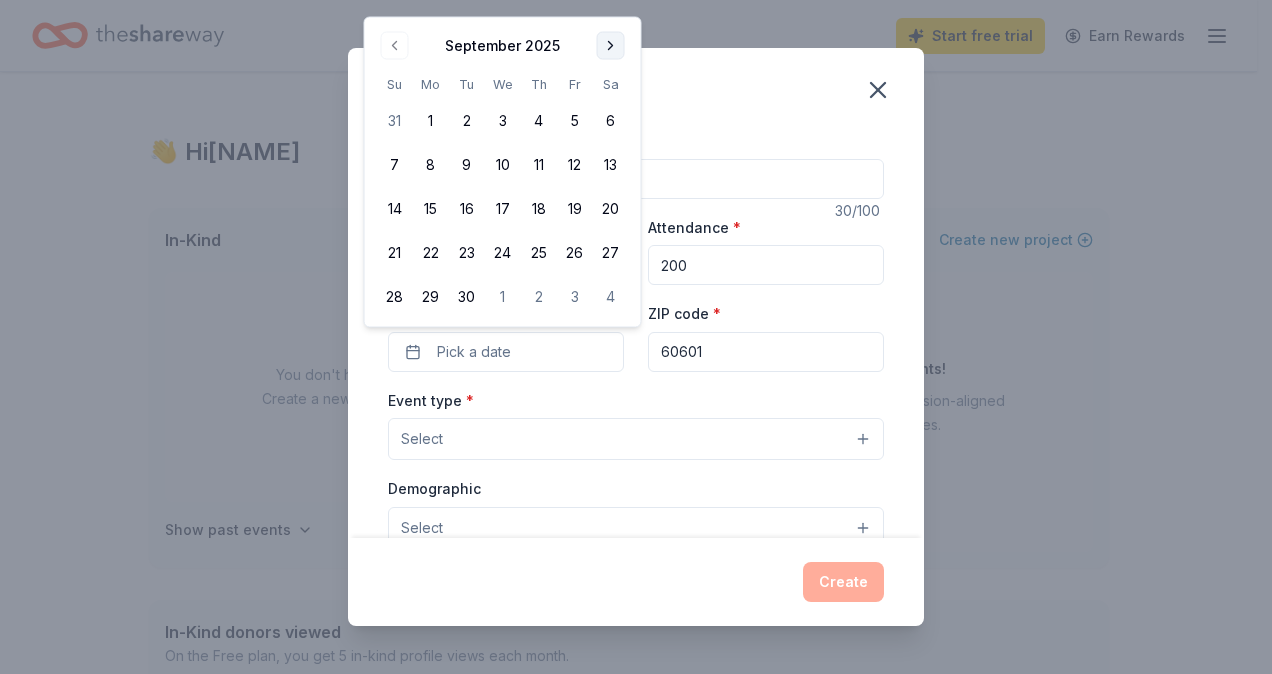 click at bounding box center [611, 46] 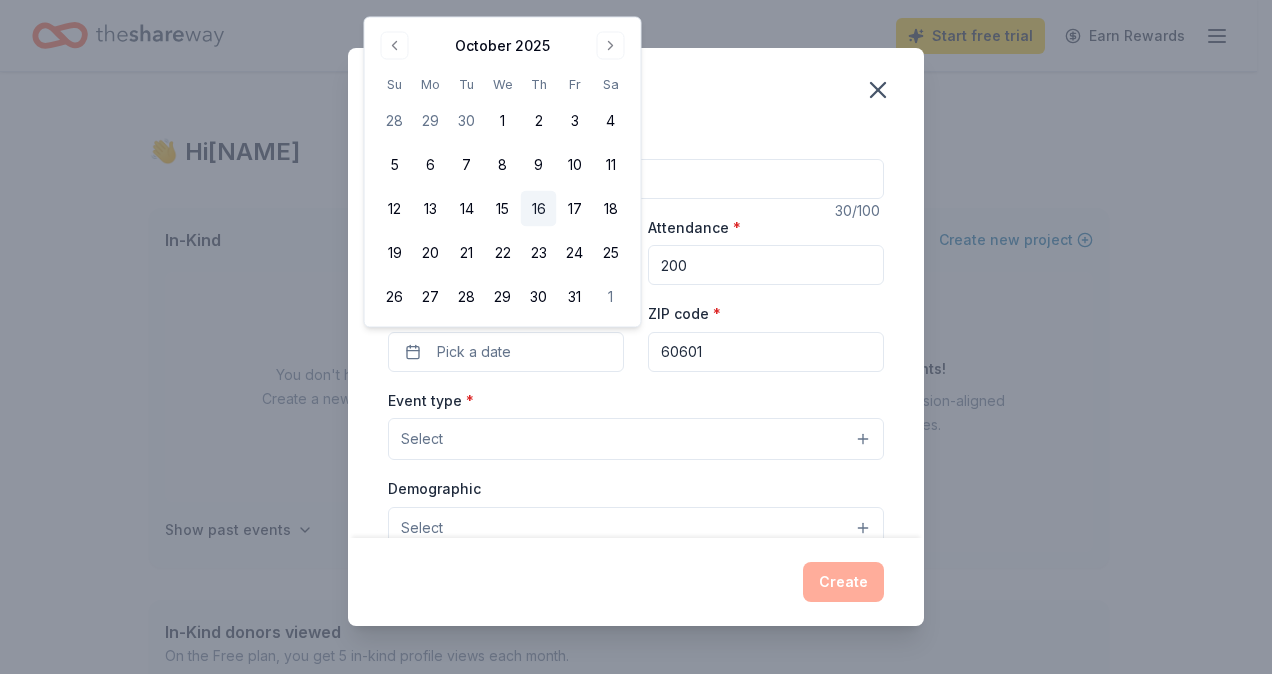 click on "16" at bounding box center [539, 209] 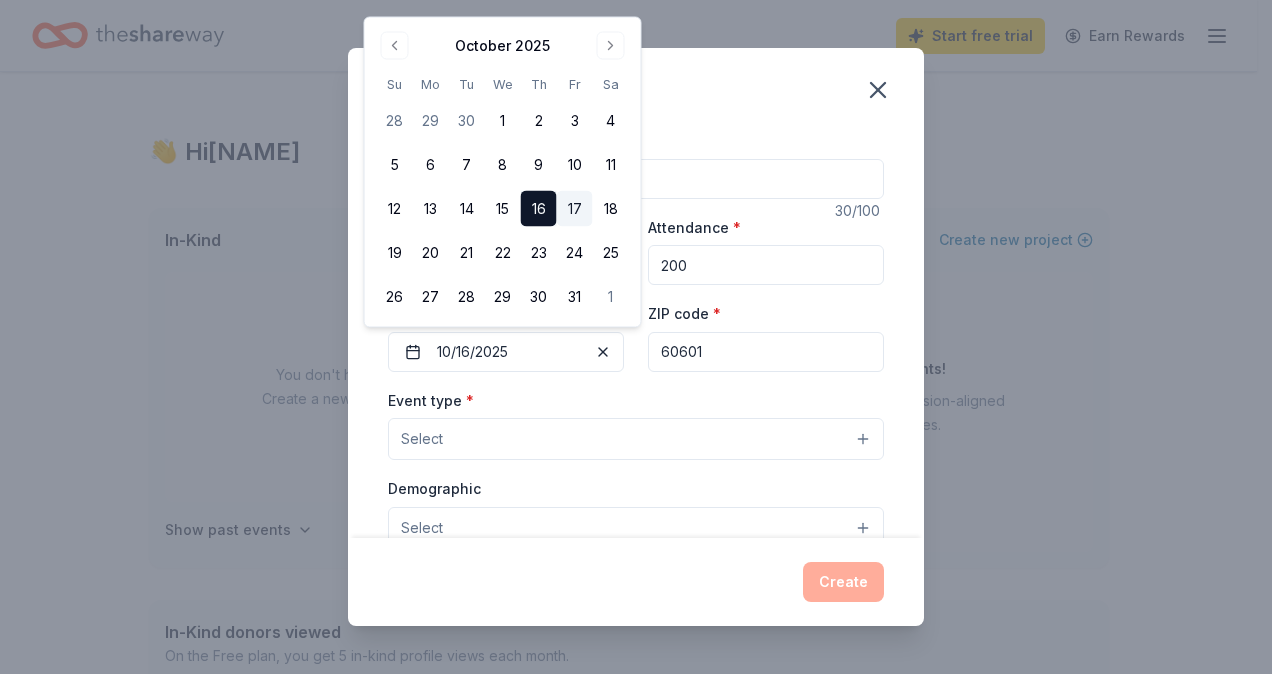 click on "17" at bounding box center (575, 209) 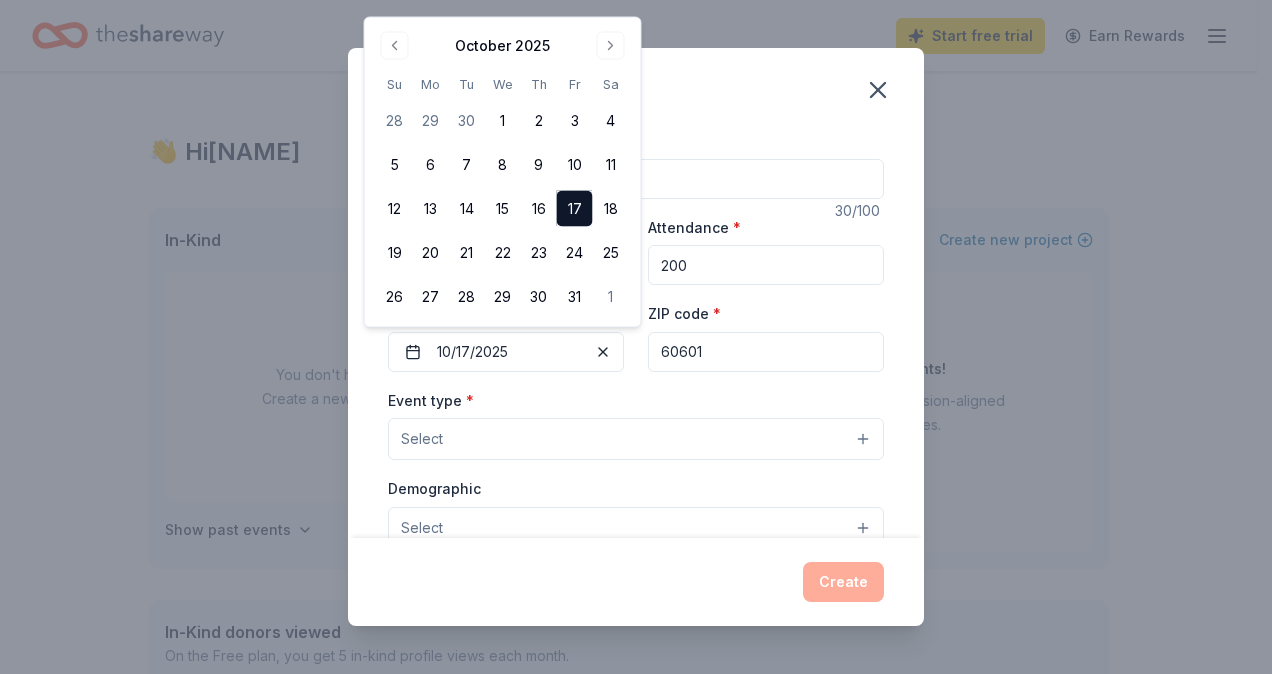click on "Select" at bounding box center [636, 439] 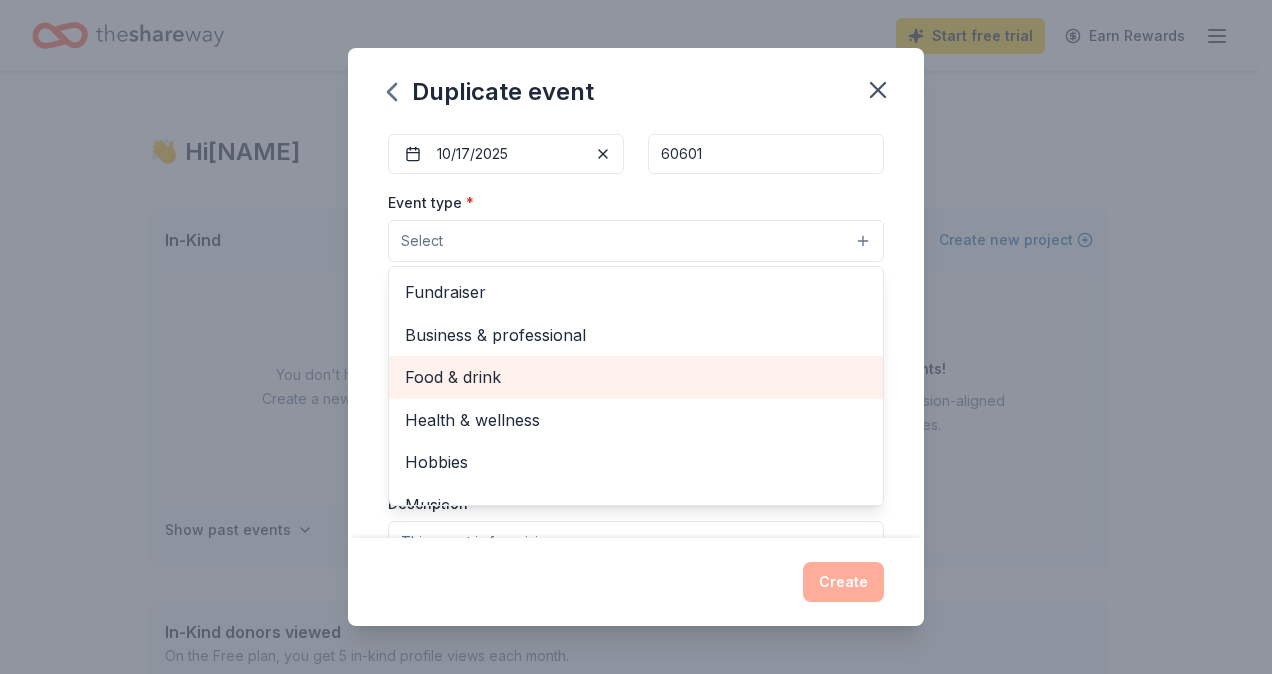 scroll, scrollTop: 200, scrollLeft: 0, axis: vertical 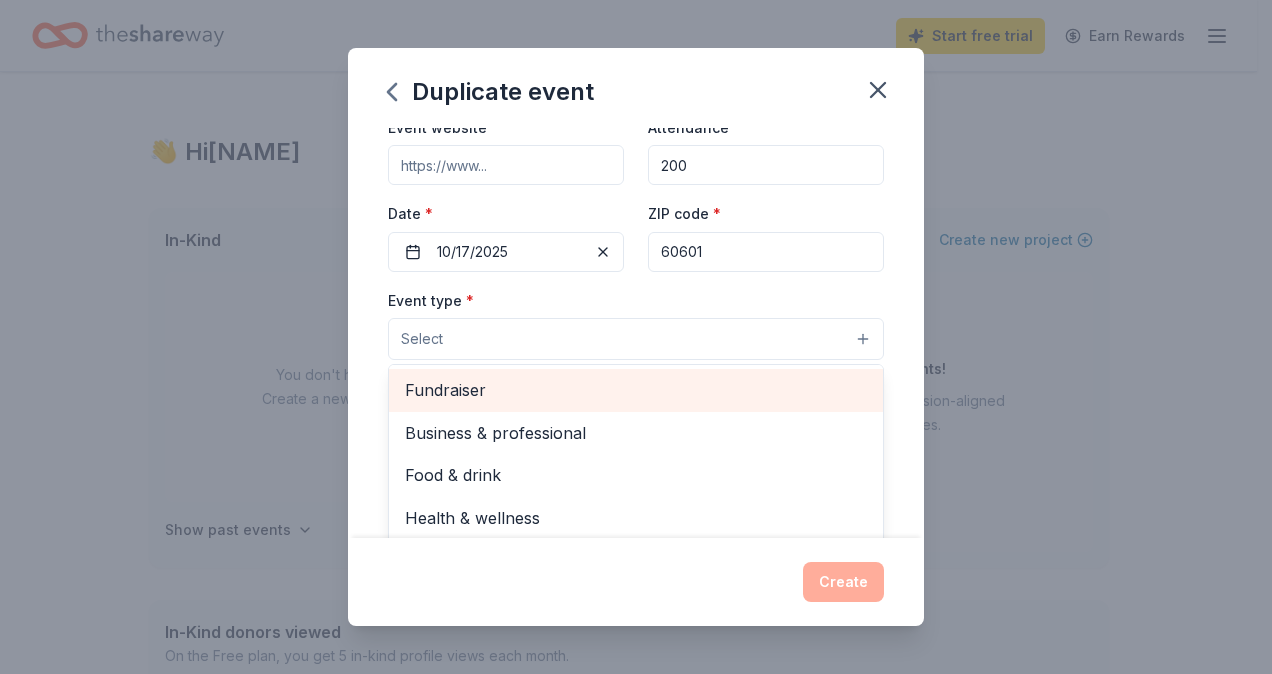 click on "Fundraiser" at bounding box center (636, 390) 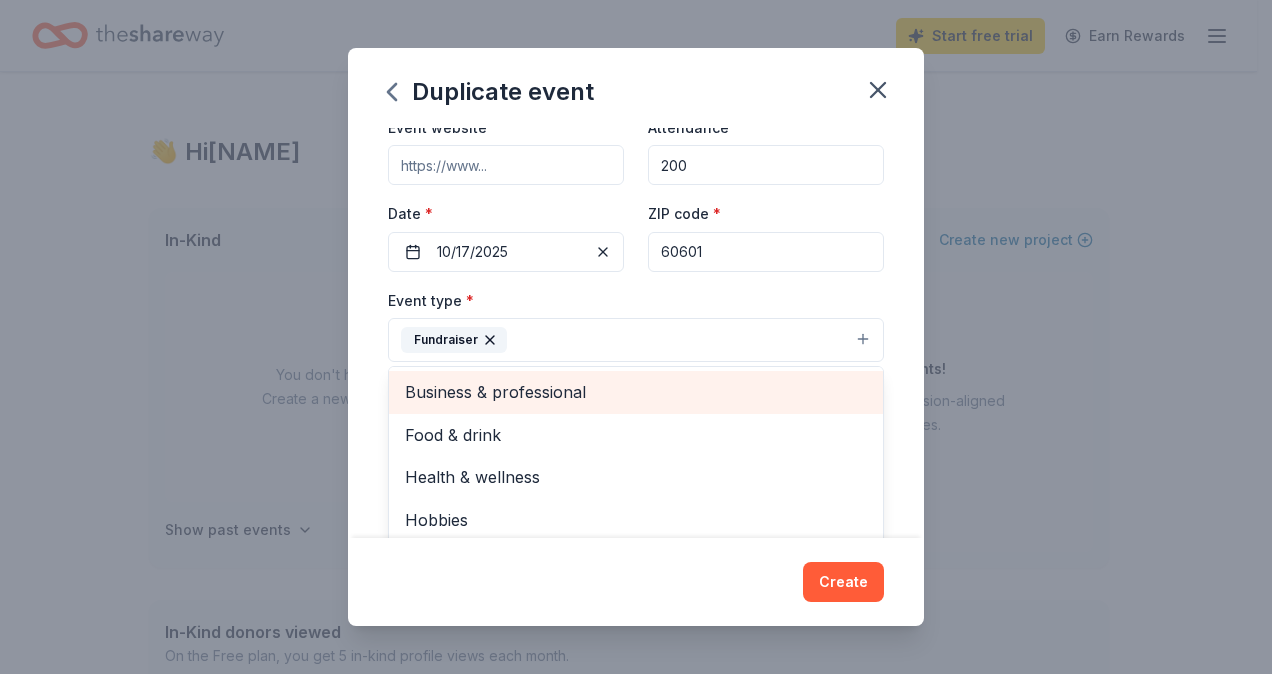 click on "Business & professional" at bounding box center (636, 392) 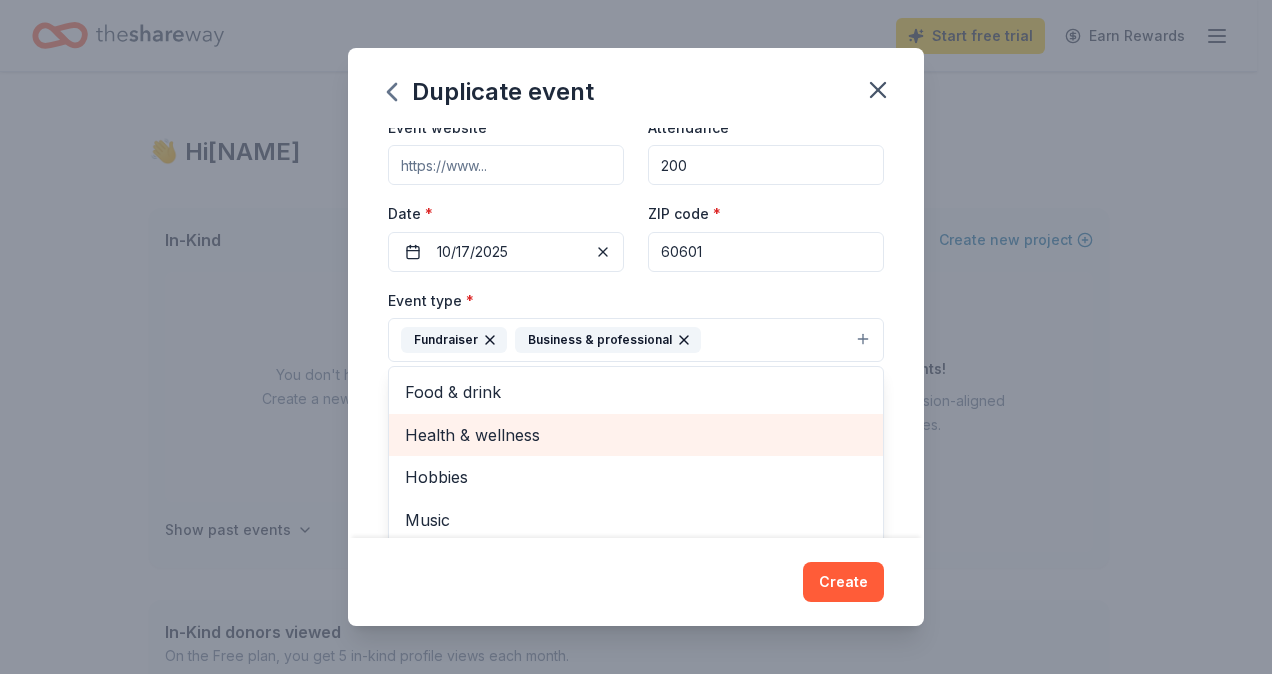 scroll, scrollTop: 200, scrollLeft: 0, axis: vertical 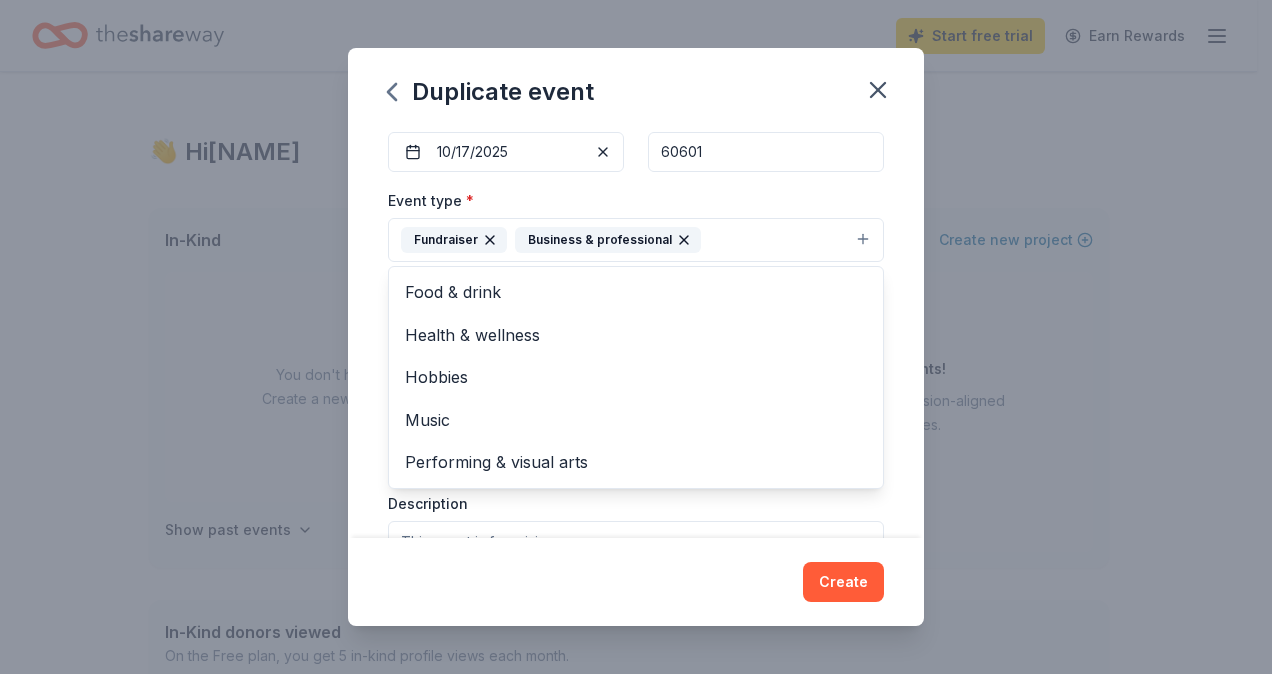 click on "Event name * C200 Annual Conference Auction 30 /100 Event website Attendance * 200 Date * 10/17/2025 ZIP code * 60601 Event type * Fundraiser Business & professional Food & drink Health & wellness Hobbies Music Performing & visual arts Demographic Select We use this information to help brands find events with their target demographic to sponsor their products. Mailing address Apt/unit Description What are you looking for? * Auction & raffle Meals Snacks Desserts Alcohol Beverages Send me reminders Email me reminders of donor application deadlines Recurring event Copy donors Saved Applied Approved Received Declined Not interested All copied donors will be given "saved" status in your new event. Companies that are no longer donating will not be copied." at bounding box center [636, 333] 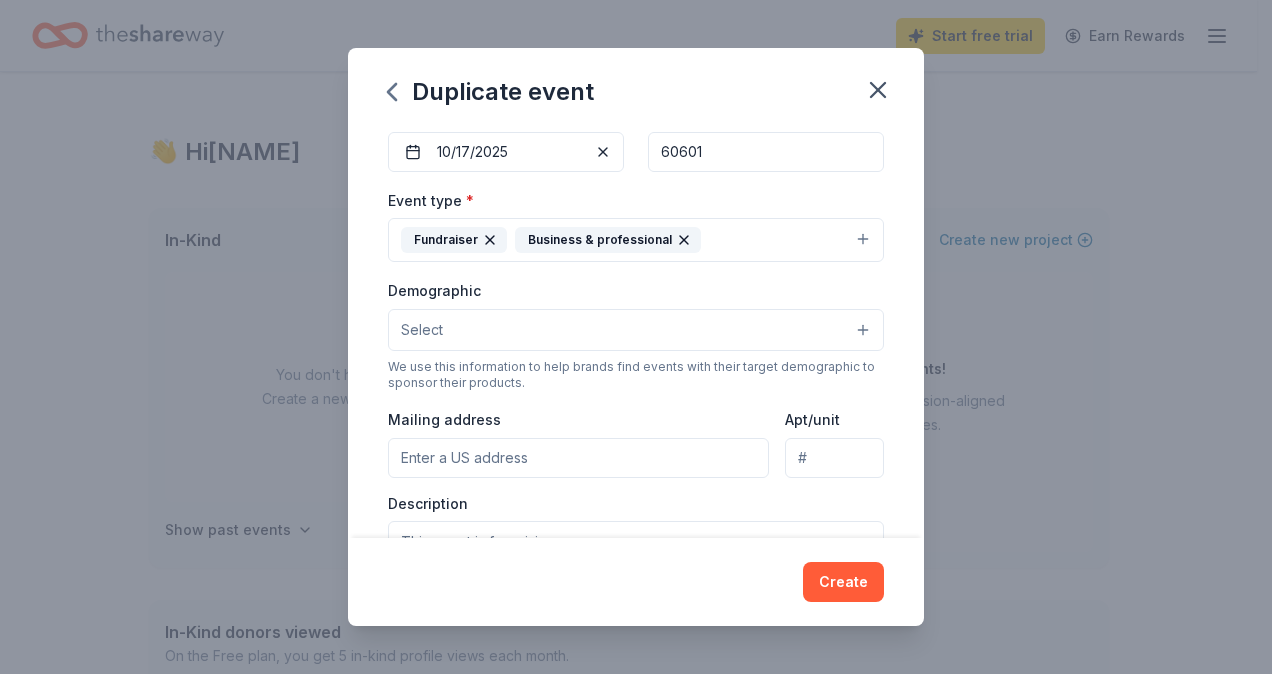 click on "Select" at bounding box center (636, 330) 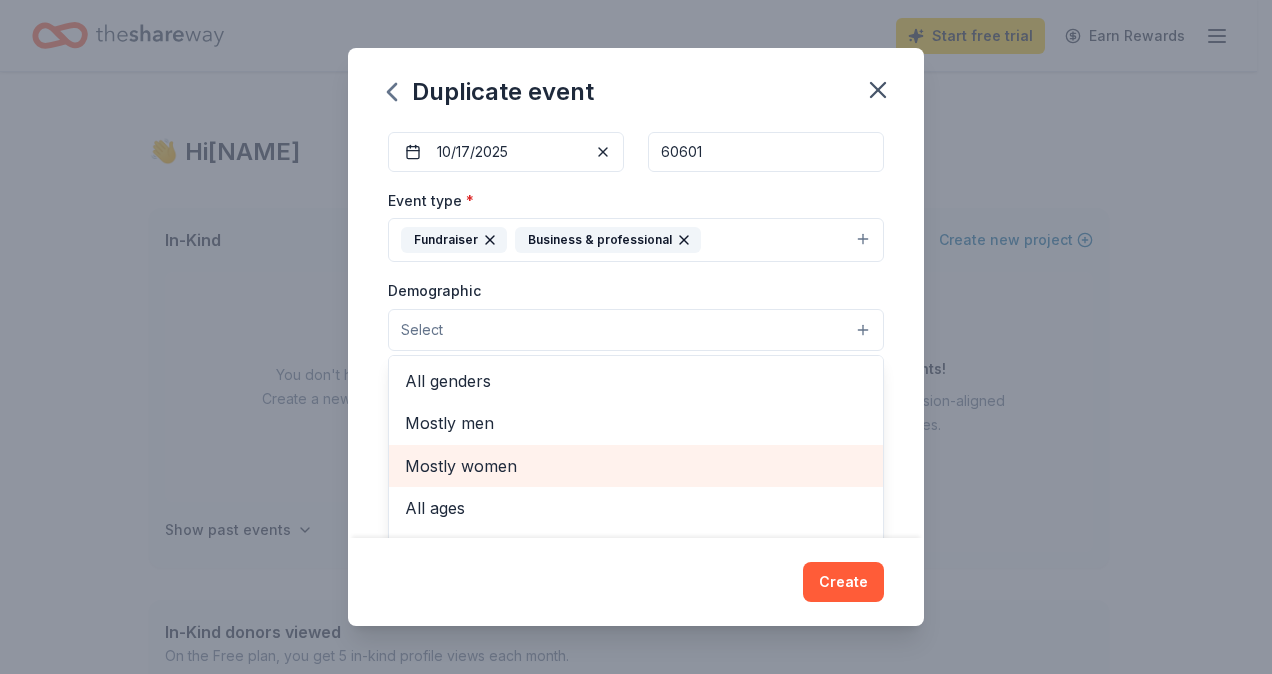 click on "Mostly women" at bounding box center (636, 466) 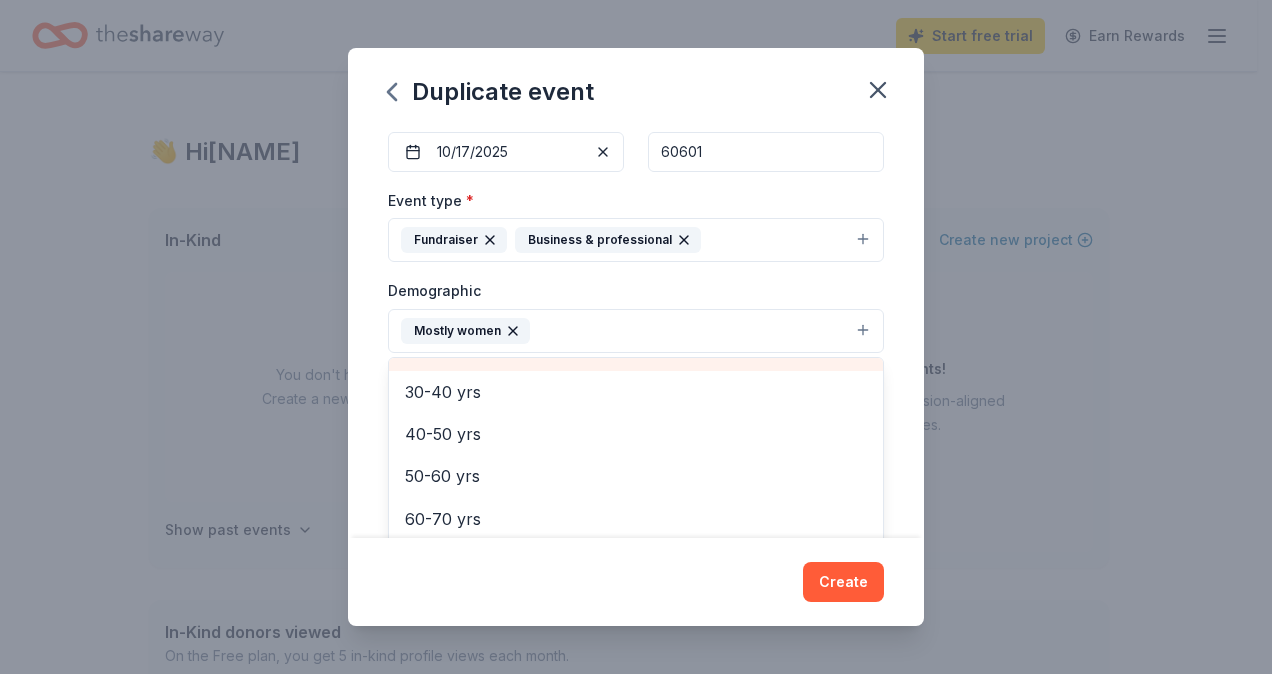 scroll, scrollTop: 279, scrollLeft: 0, axis: vertical 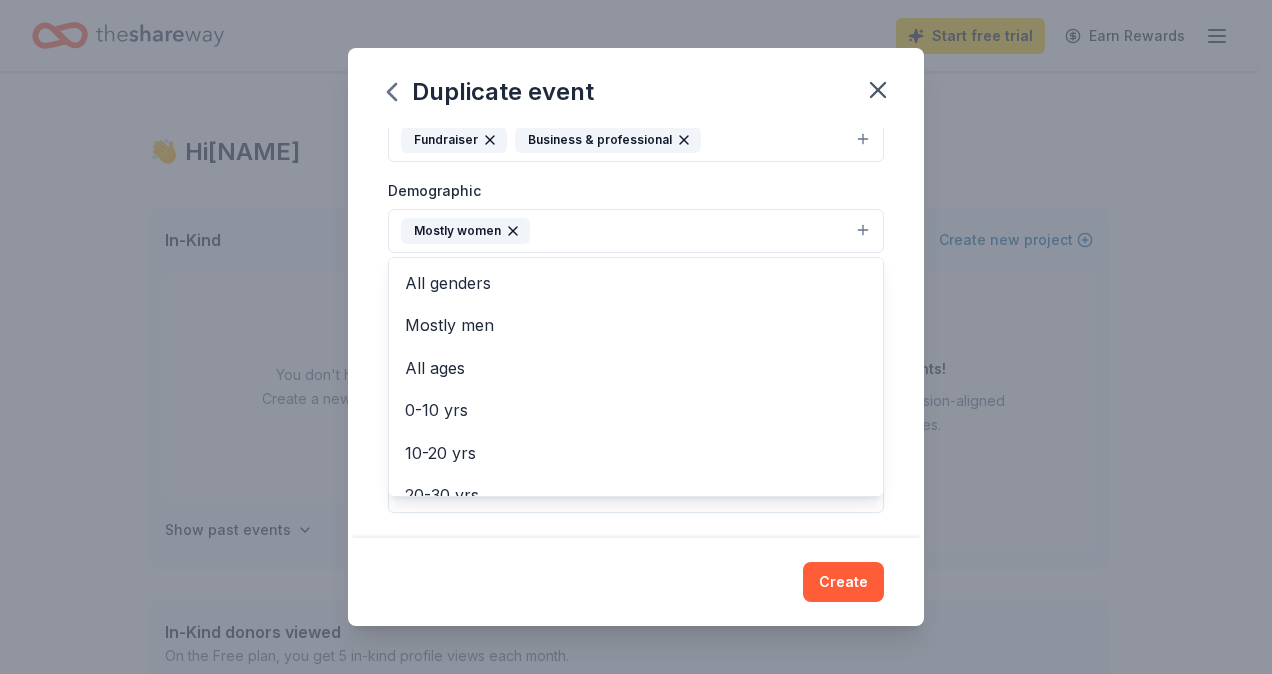 click on "Event name * C200 Annual Conference Auction 30 /100 Event website Attendance * 200 Date * 10/17/2025 ZIP code * 60601 Event type * Fundraiser Business & professional Demographic Mostly women All genders Mostly men All ages 0-10 yrs 10-20 yrs 20-30 yrs 30-40 yrs 40-50 yrs 50-60 yrs 60-70 yrs 70-80 yrs 80+ yrs We use this information to help brands find events with their target demographic to sponsor their products. Mailing address Apt/unit Description What are you looking for? * Auction & raffle Meals Snacks Desserts Alcohol Beverages Send me reminders Email me reminders of donor application deadlines Recurring event Copy donors Saved Applied Approved Received Declined Not interested All copied donors will be given "saved" status in your new event. Companies that are no longer donating will not be copied." at bounding box center [636, 333] 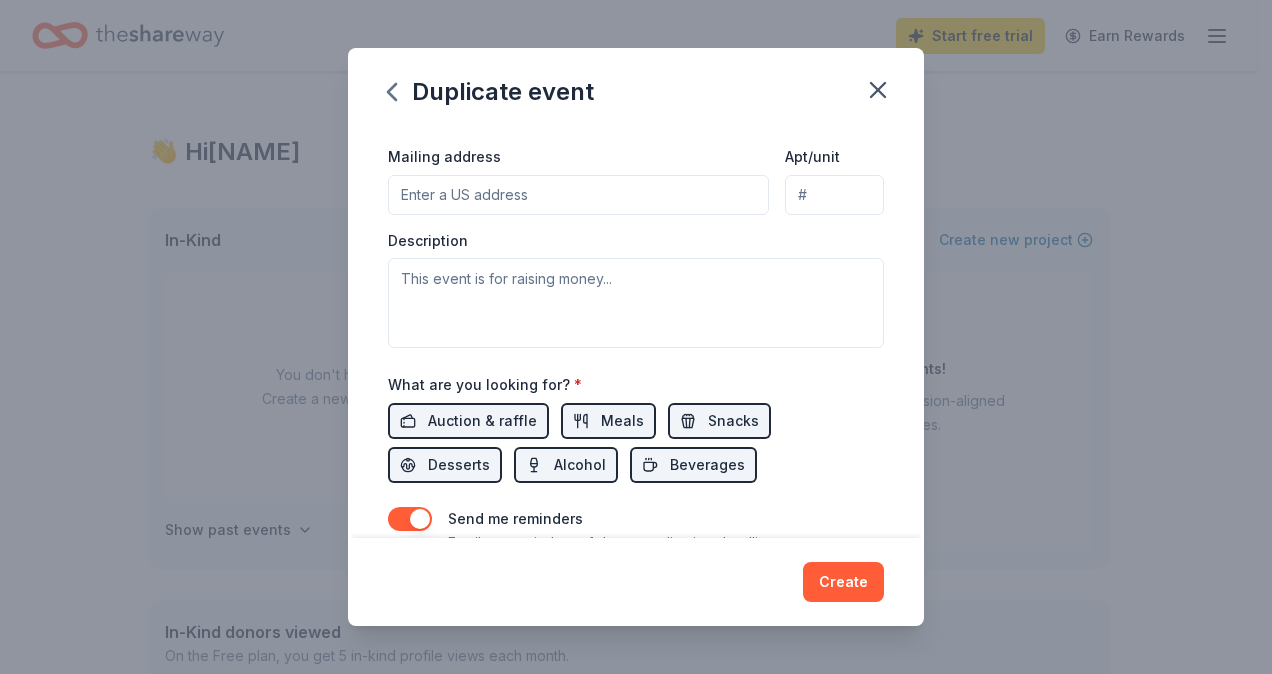 scroll, scrollTop: 500, scrollLeft: 0, axis: vertical 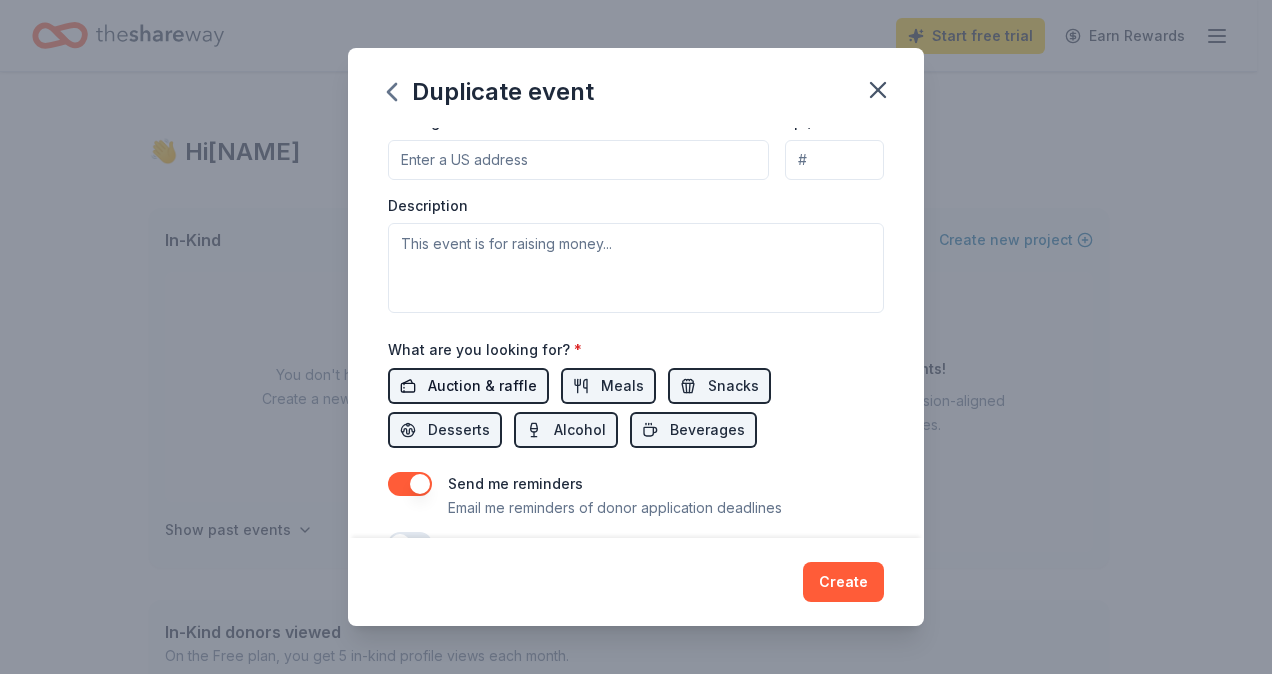 click on "Auction & raffle" at bounding box center [482, 386] 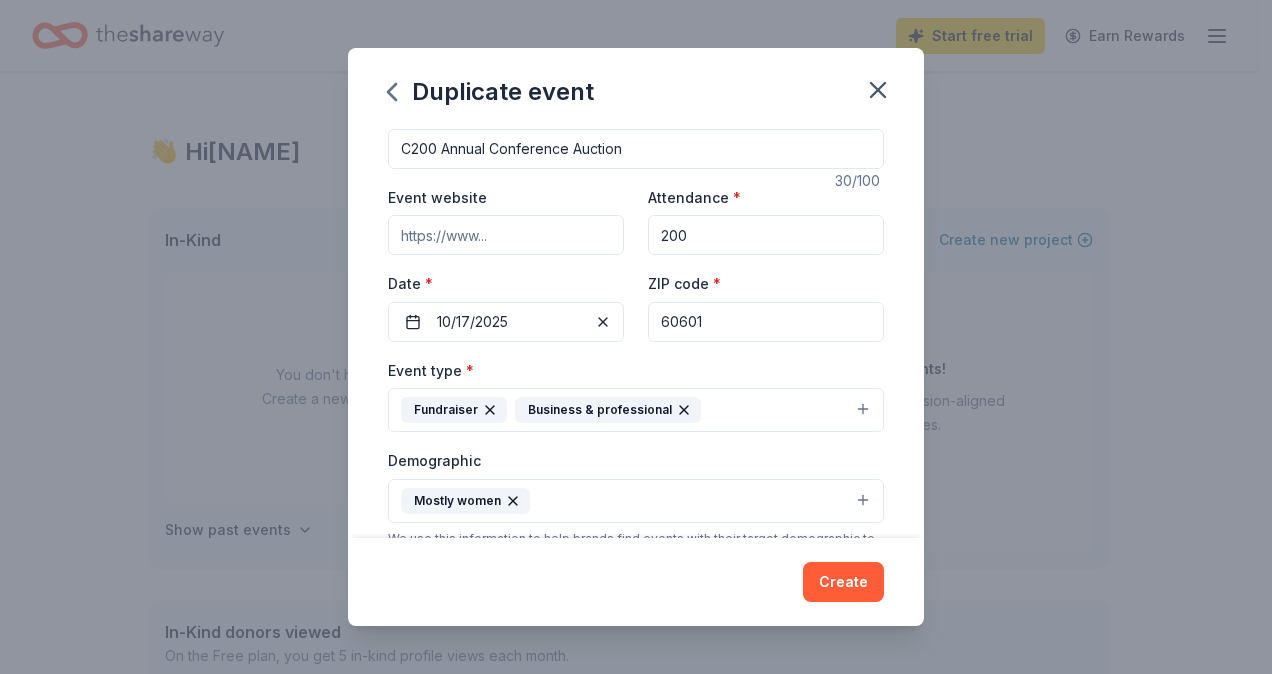 scroll, scrollTop: 0, scrollLeft: 0, axis: both 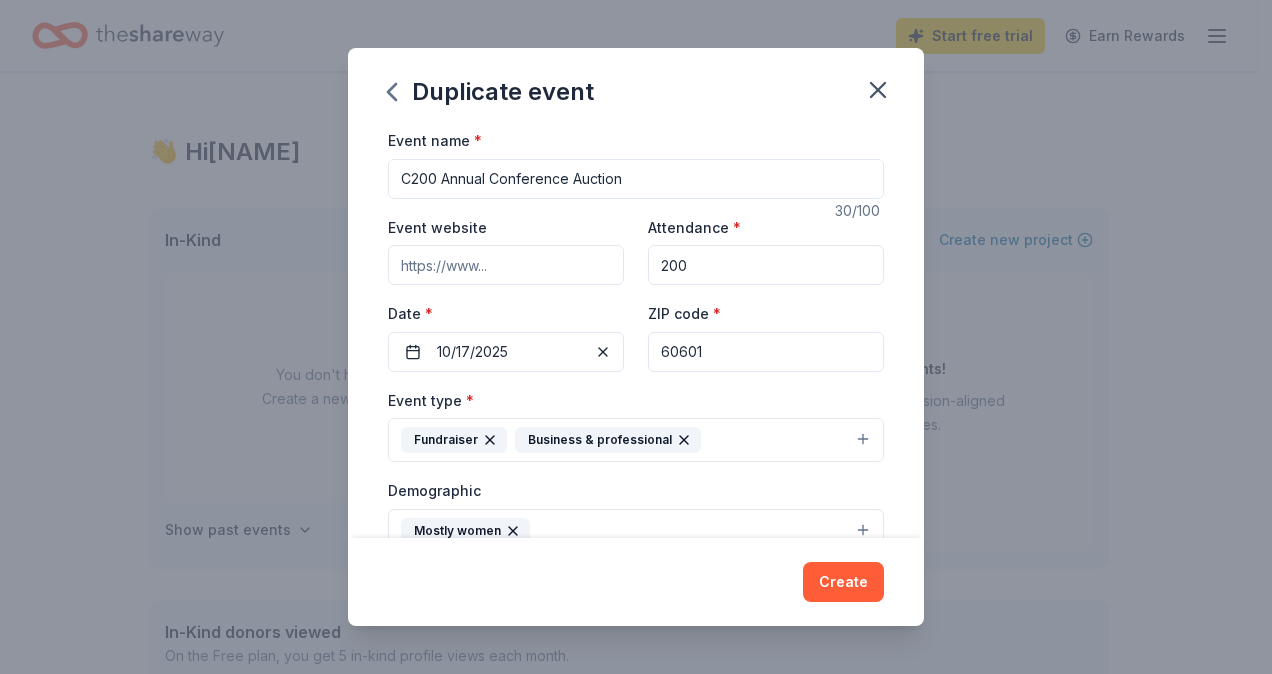 click on "Event website" at bounding box center (506, 265) 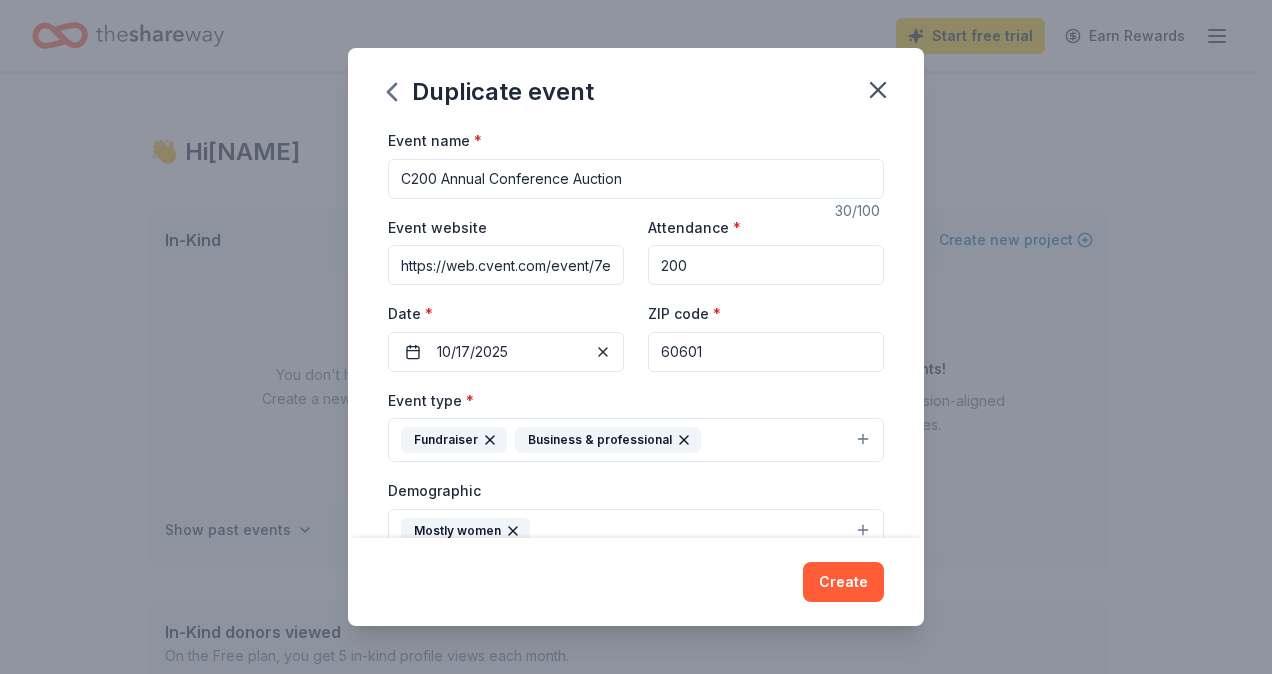 scroll, scrollTop: 0, scrollLeft: 346, axis: horizontal 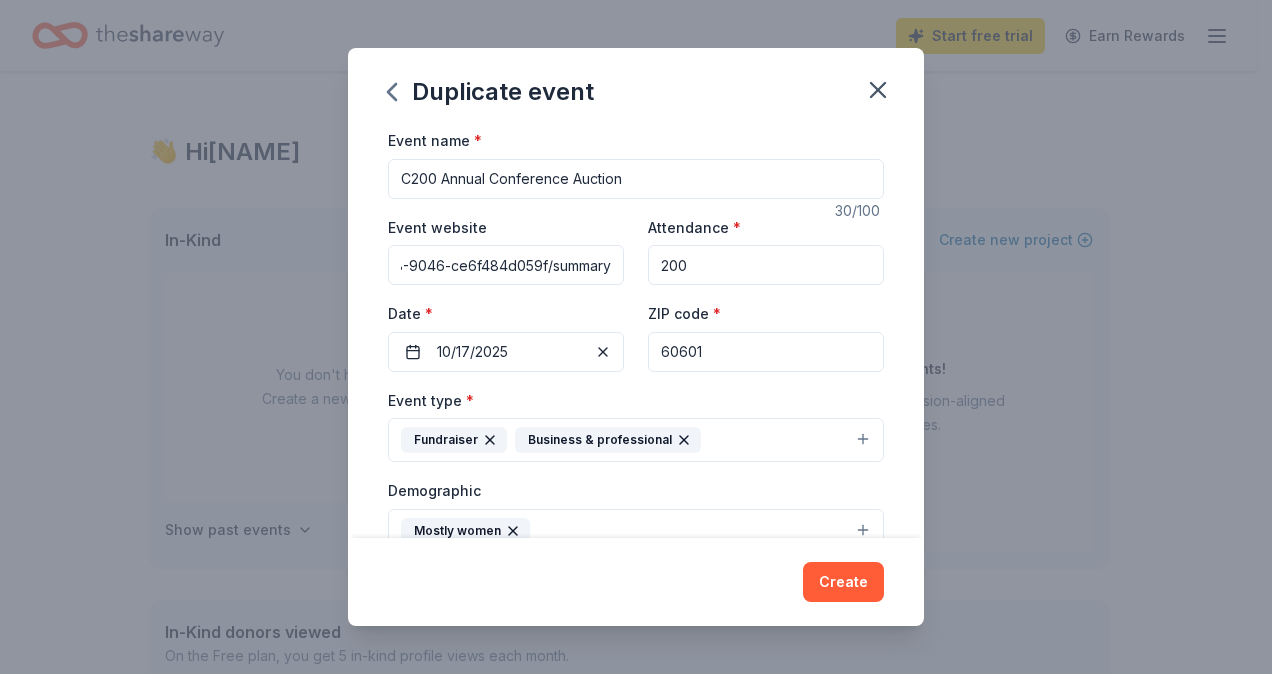type on "https://web.cvent.com/event/7e367d83-ba7a-4ae8-9046-ce6f484d059f/summary" 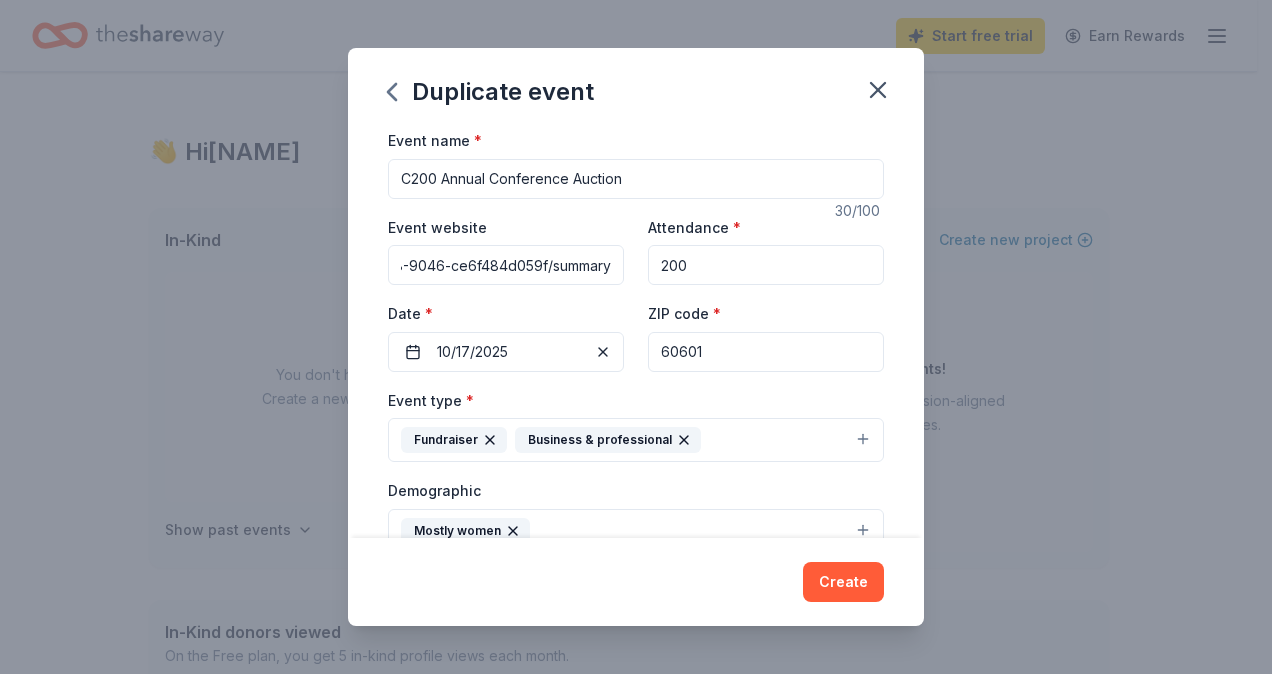 scroll, scrollTop: 0, scrollLeft: 0, axis: both 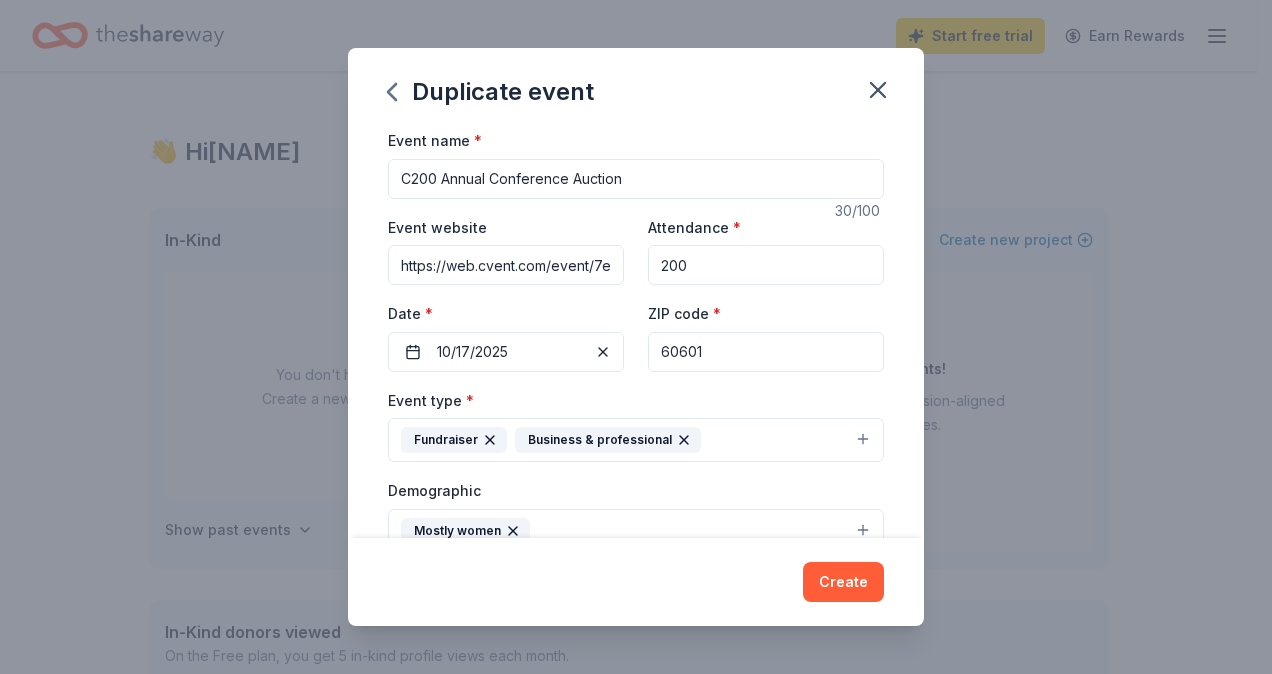 click on "60601" at bounding box center (766, 352) 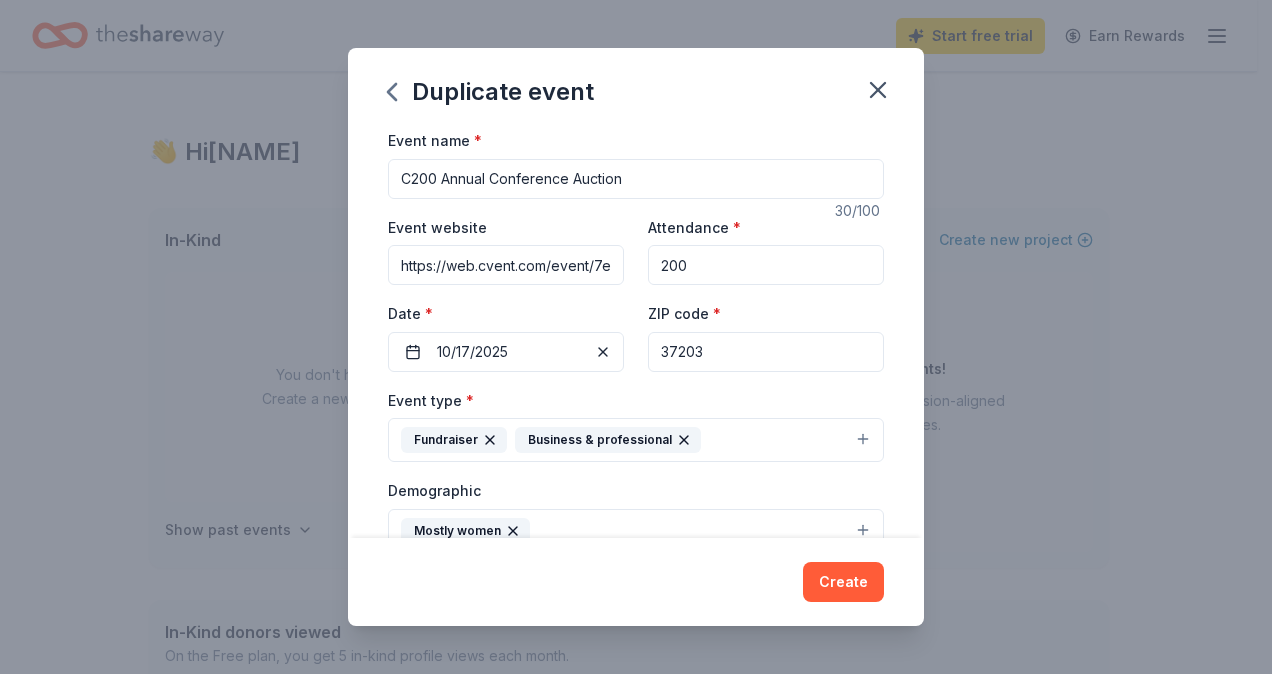 type on "37203" 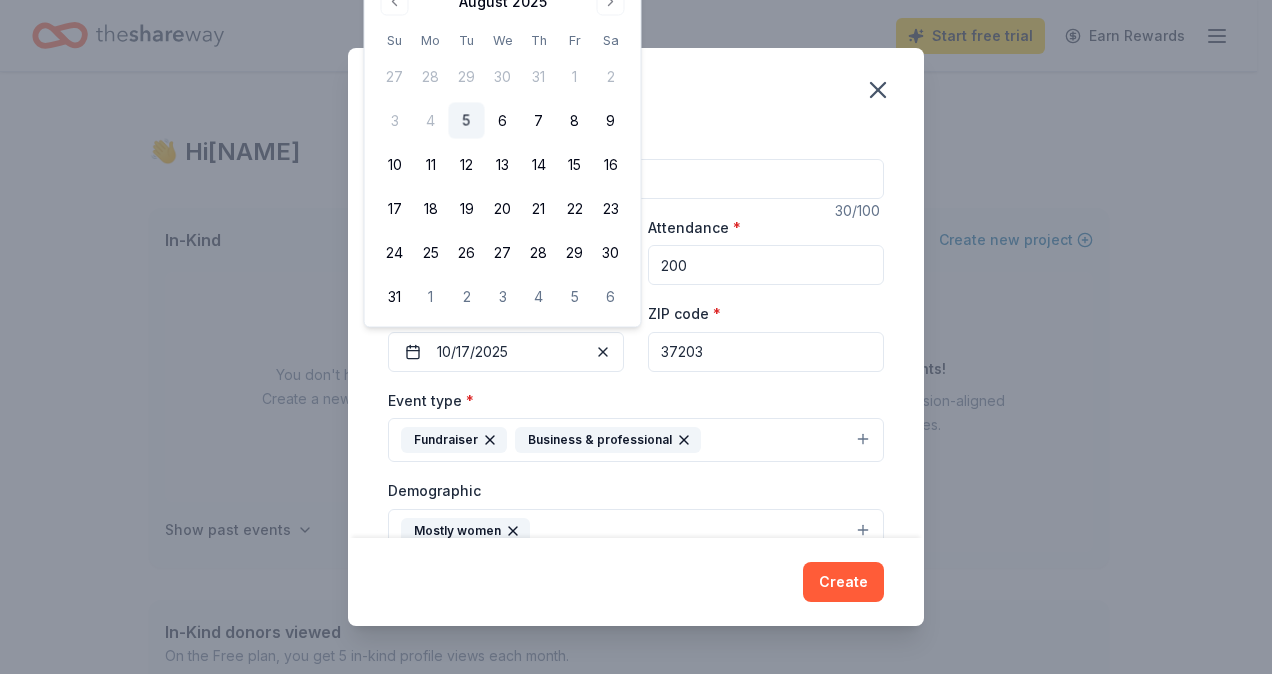 click on "Event name * C200 Annual Conference Auction 30 /100 Event website https://web.cvent.com/event/7e367d83-ba7a-4ae8-9046-ce6f484d059f/summary Attendance * 200 Date * 10/17/2025 ZIP code * 37203 Event type * Fundraiser Business & professional Demographic Mostly women We use this information to help brands find events with their target demographic to sponsor their products. Mailing address Apt/unit Description What are you looking for? * Auction & raffle Meals Snacks Desserts Alcohol Beverages Send me reminders Email me reminders of donor application deadlines Recurring event Copy donors Saved Applied Approved Received Declined Not interested All copied donors will be given "saved" status in your new event. Companies that are no longer donating will not be copied." at bounding box center (636, 333) 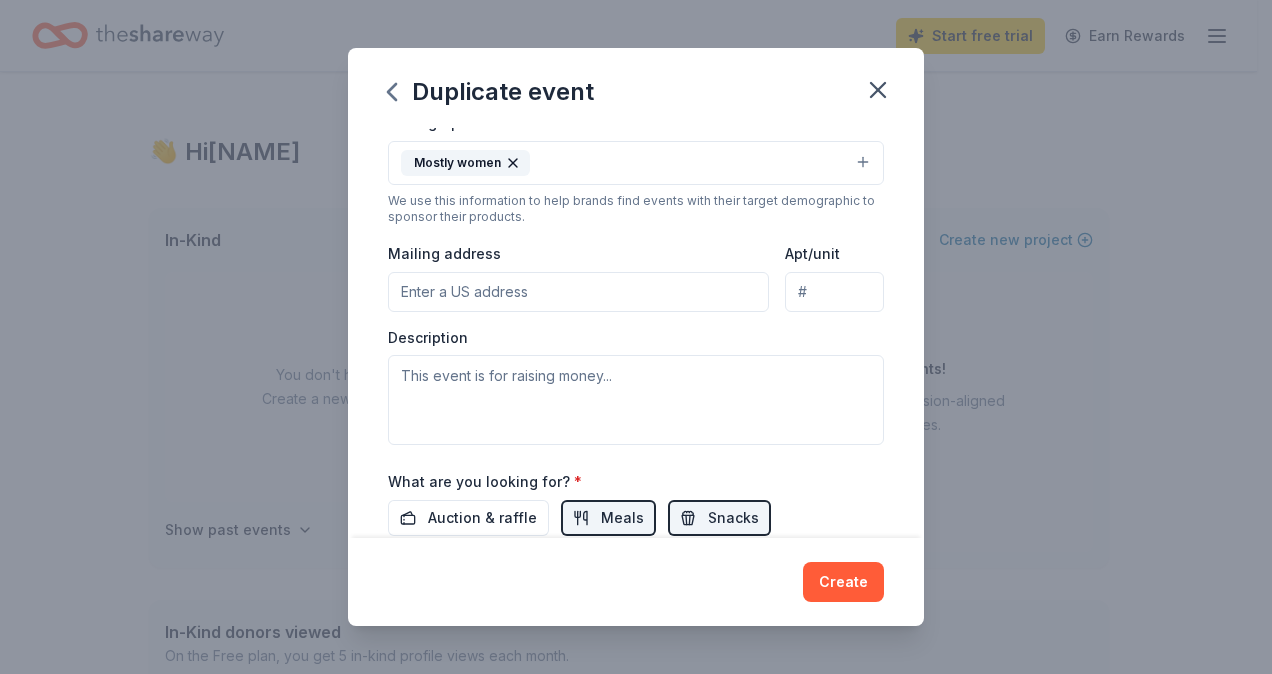 scroll, scrollTop: 400, scrollLeft: 0, axis: vertical 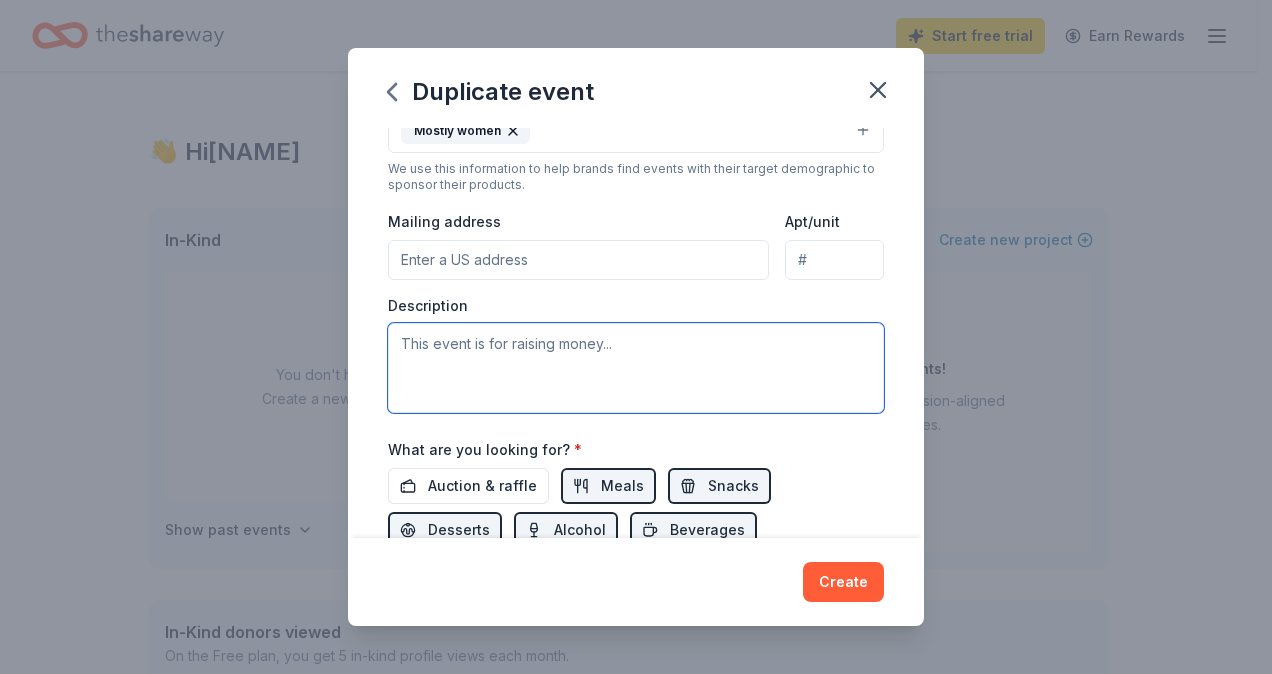 click at bounding box center [636, 368] 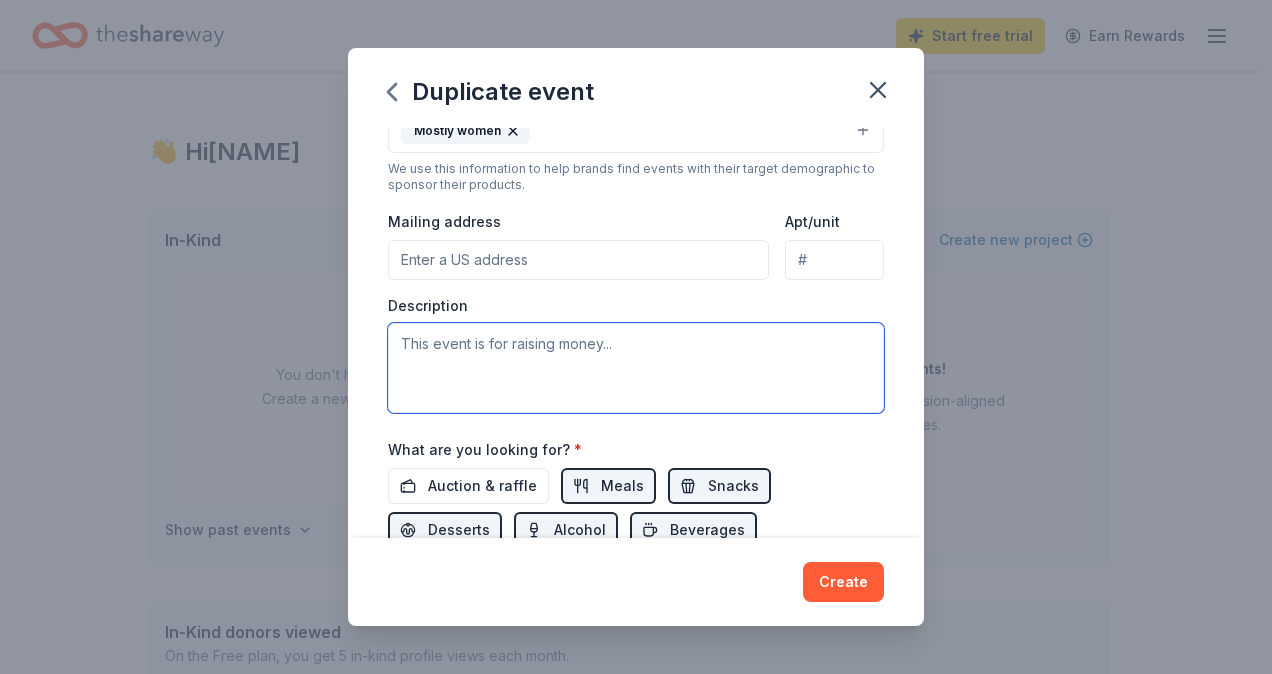 click at bounding box center [636, 368] 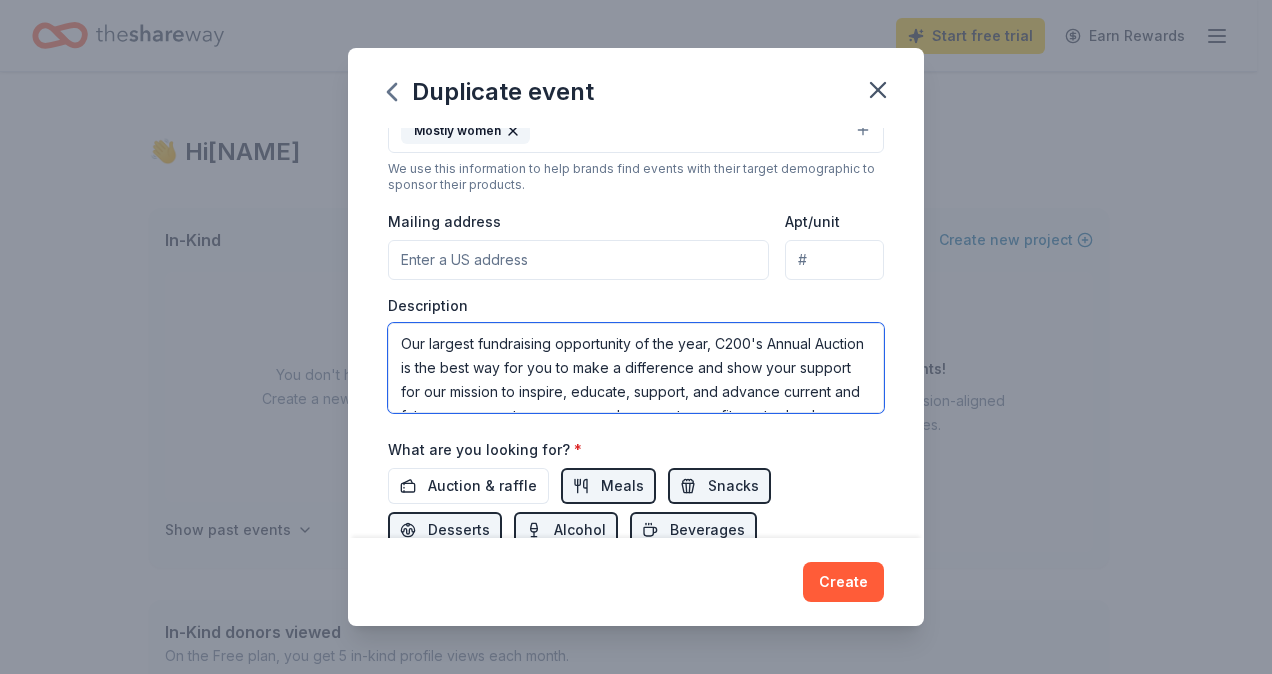 scroll, scrollTop: 36, scrollLeft: 0, axis: vertical 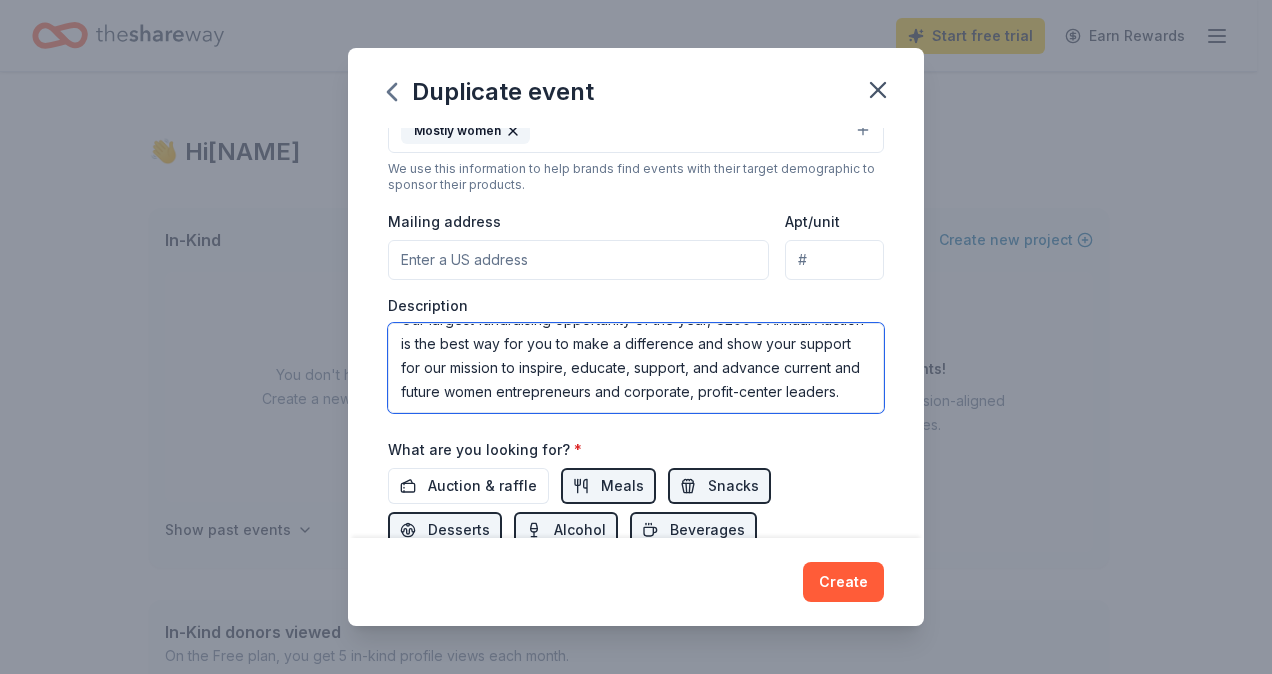 click on "Our largest fundraising opportunity of the year, C200's Annual Auction is the best way for you to make a difference and show your support for our mission to inspire, educate, support, and advance current and future women entrepreneurs and corporate, profit-center leaders." at bounding box center [636, 368] 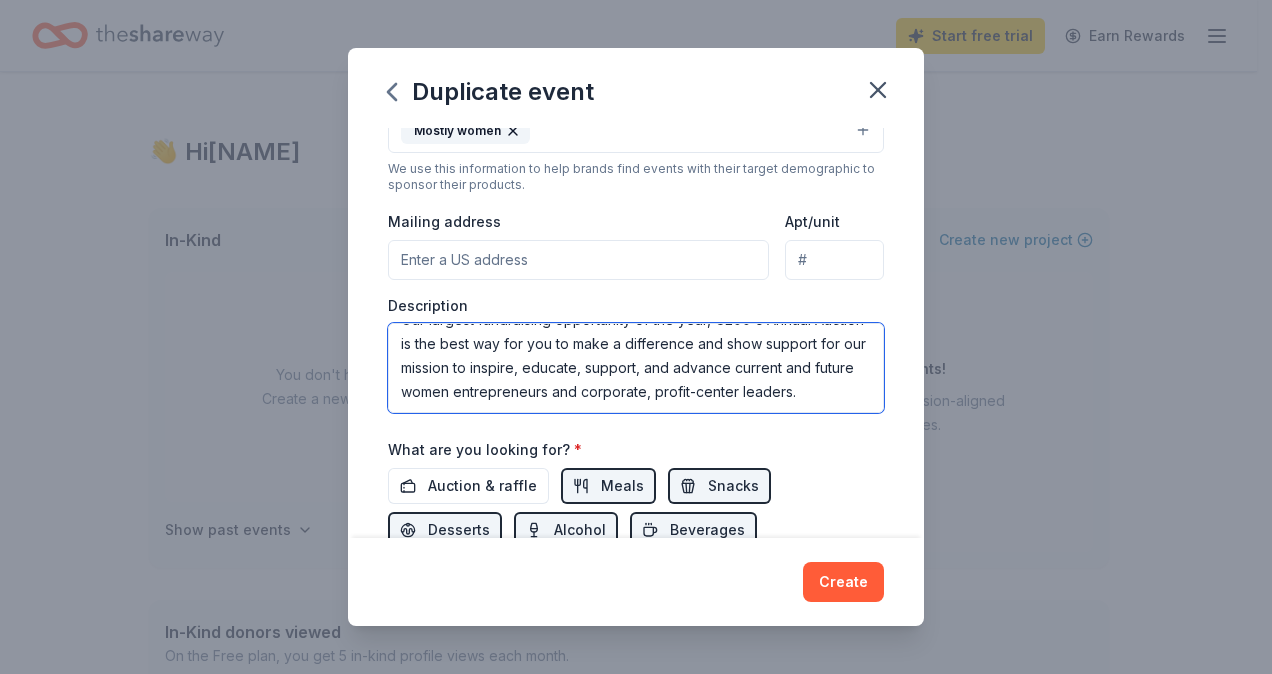 click on "Our largest fundraising opportunity of the year, C200's Annual Auction is the best way for you to make a difference and show support for our mission to inspire, educate, support, and advance current and future women entrepreneurs and corporate, profit-center leaders." at bounding box center [636, 368] 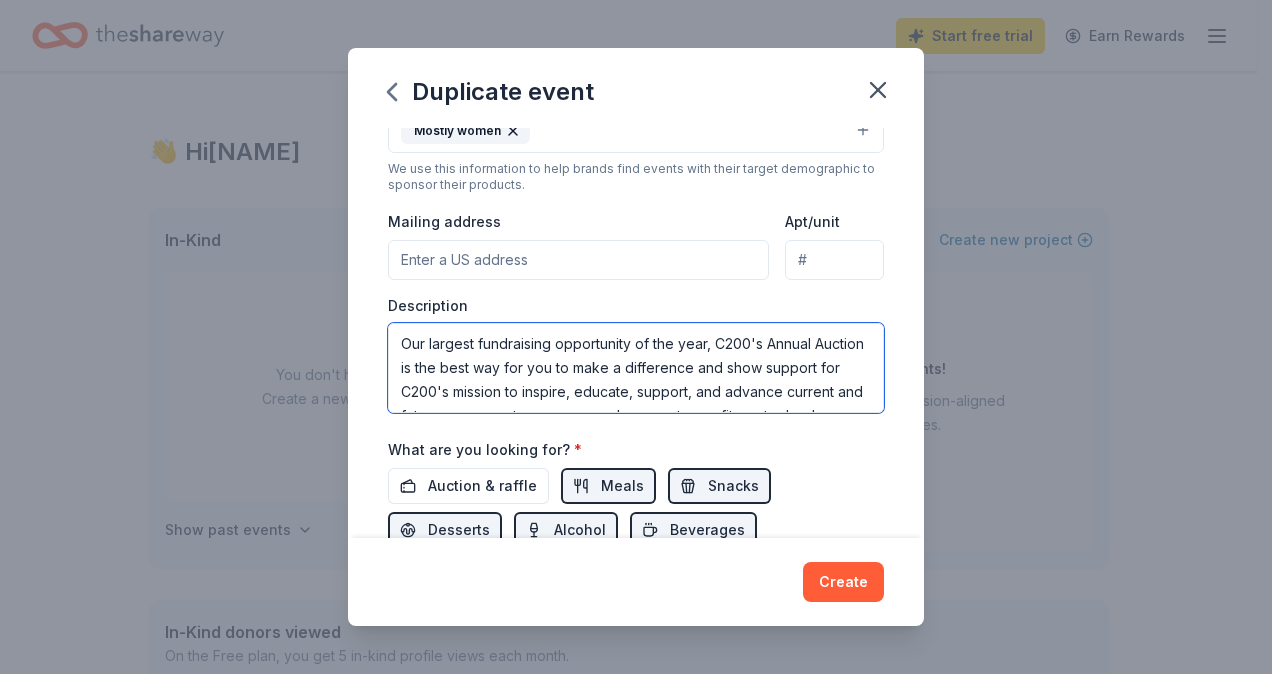 scroll, scrollTop: 48, scrollLeft: 0, axis: vertical 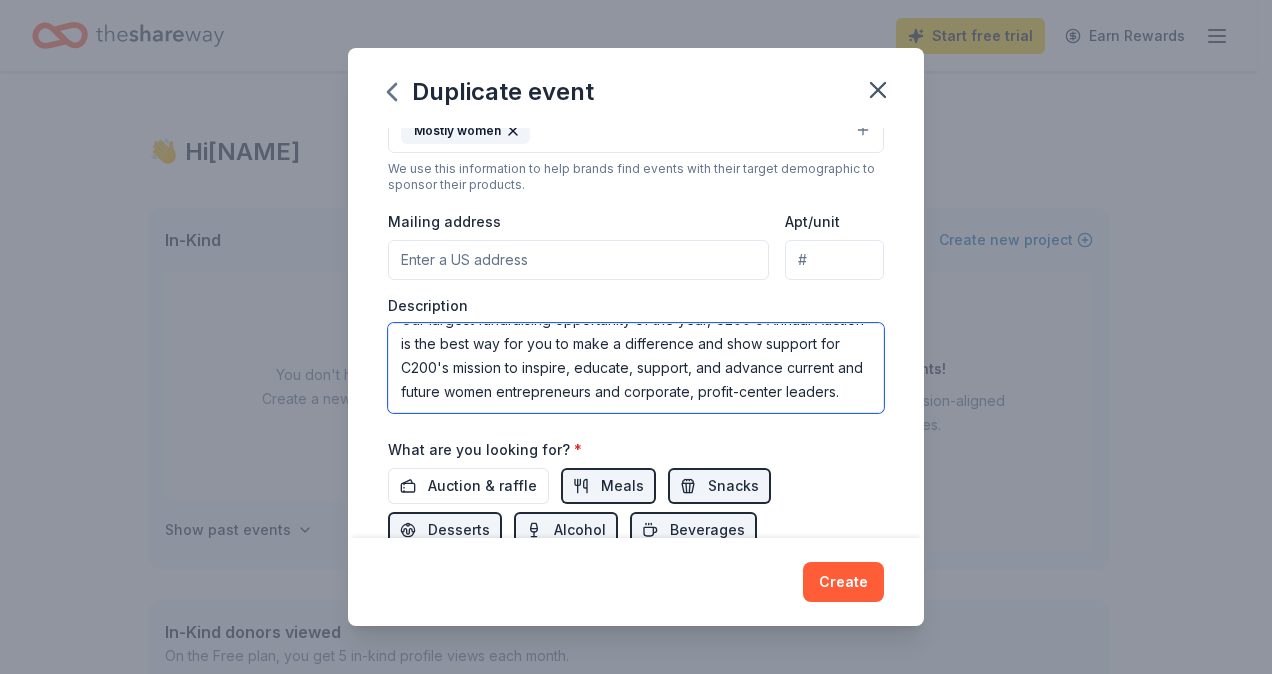 click on "Our largest fundraising opportunity of the year, C200's Annual Auction is the best way for you to make a difference and show support for C200's mission to inspire, educate, support, and advance current and future women entrepreneurs and corporate, profit-center leaders." at bounding box center (636, 368) 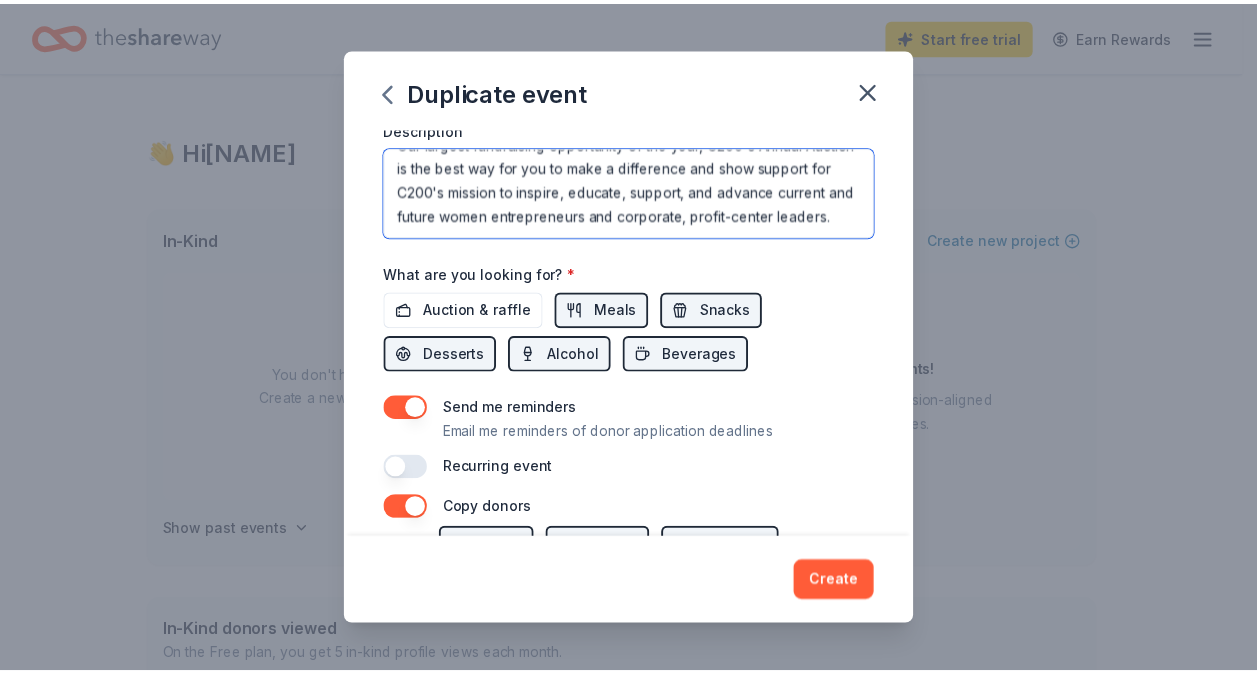 scroll, scrollTop: 770, scrollLeft: 0, axis: vertical 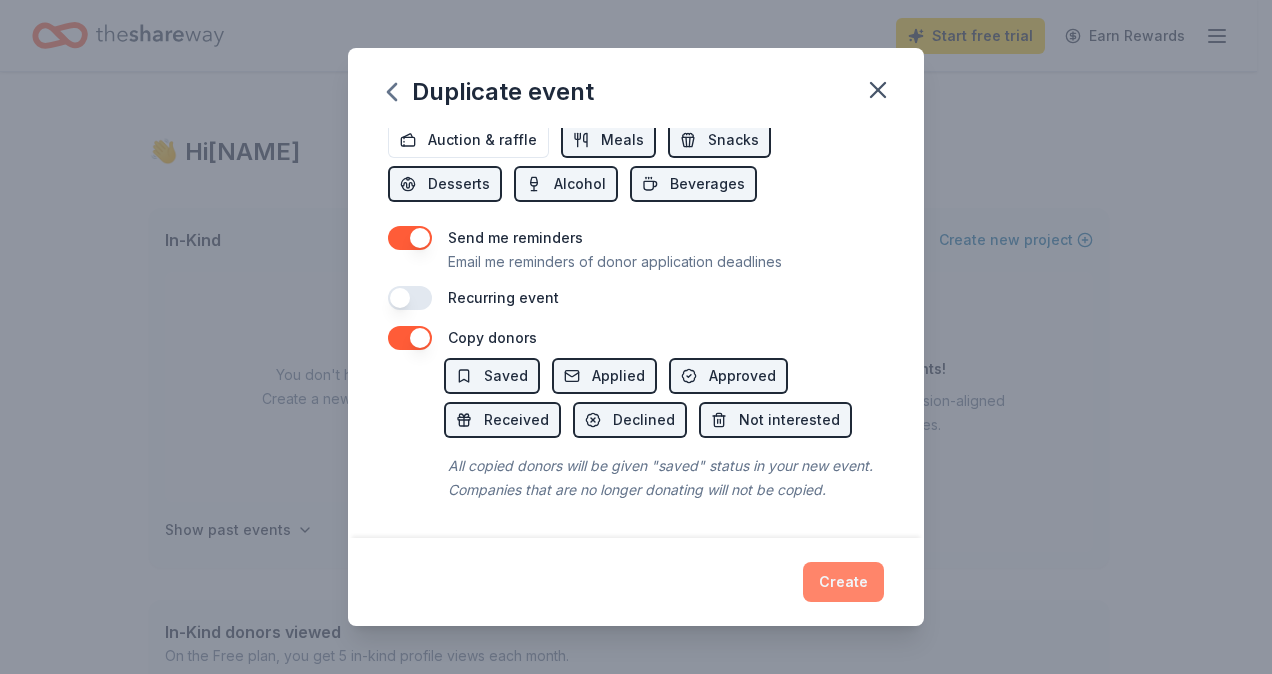 type on "Our largest fundraising opportunity of the year, C200's Annual Auction is the best way for you to make a difference and show support for C200's mission to inspire, educate, support, and advance current and future women entrepreneurs and corporate, profit-center leaders." 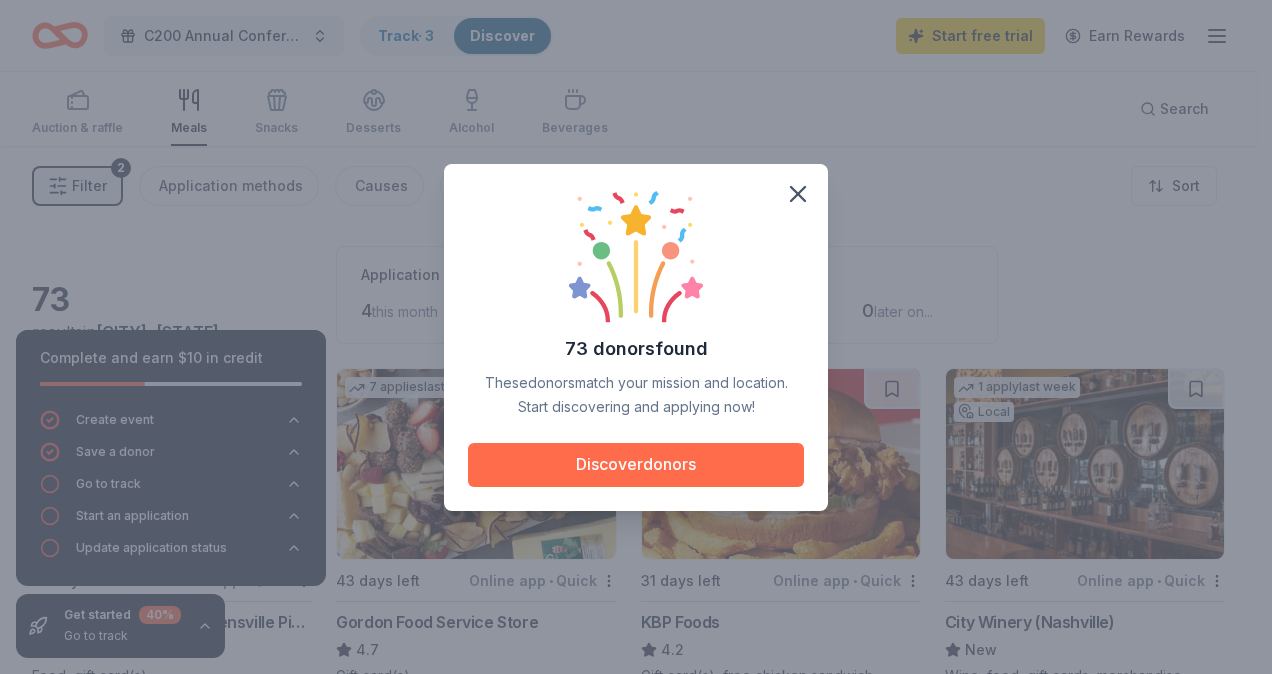 click on "Discover  donors" at bounding box center [636, 465] 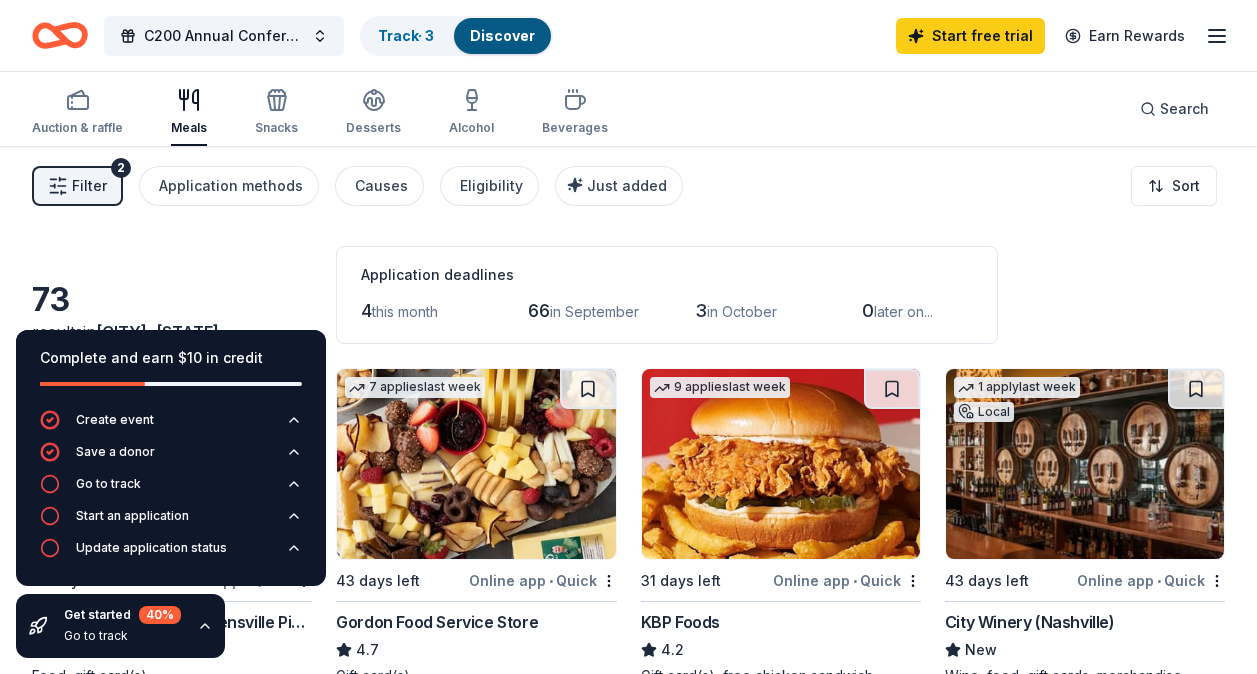 click on "73 results  in  Nashville, TN Application deadlines 4  this month 66  in September 3  in October 0  later on..." at bounding box center [628, 295] 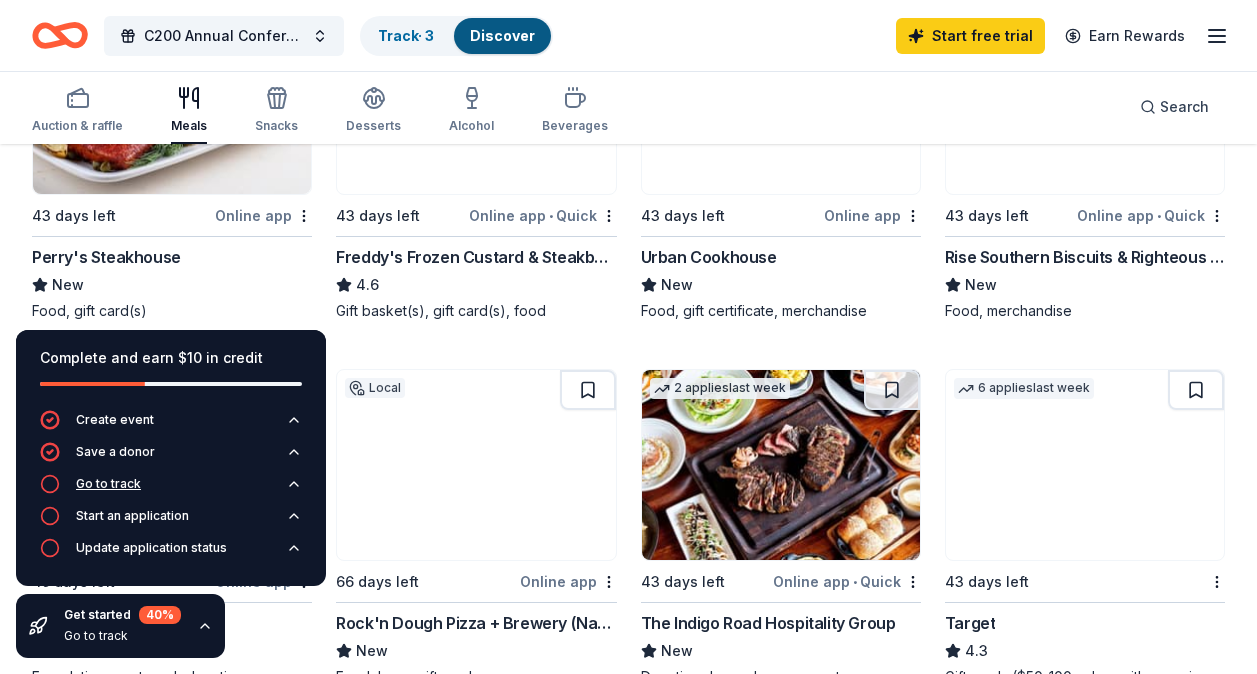 scroll, scrollTop: 800, scrollLeft: 0, axis: vertical 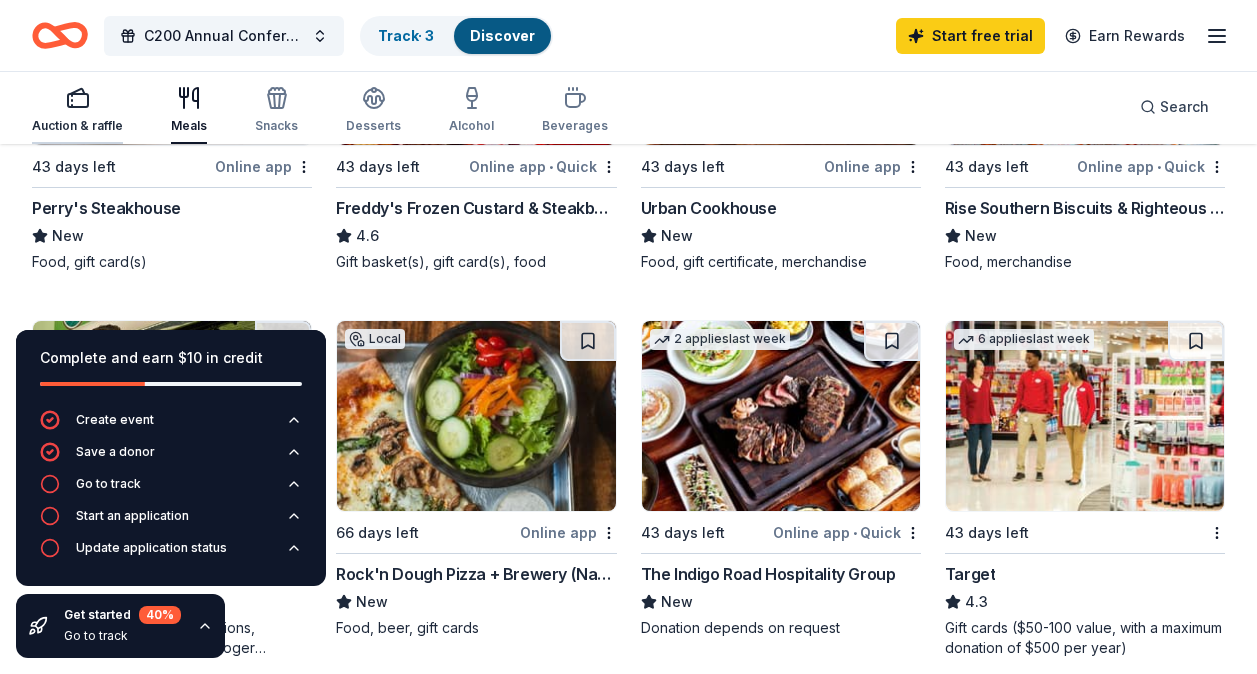 click on "Auction & raffle" at bounding box center [77, 110] 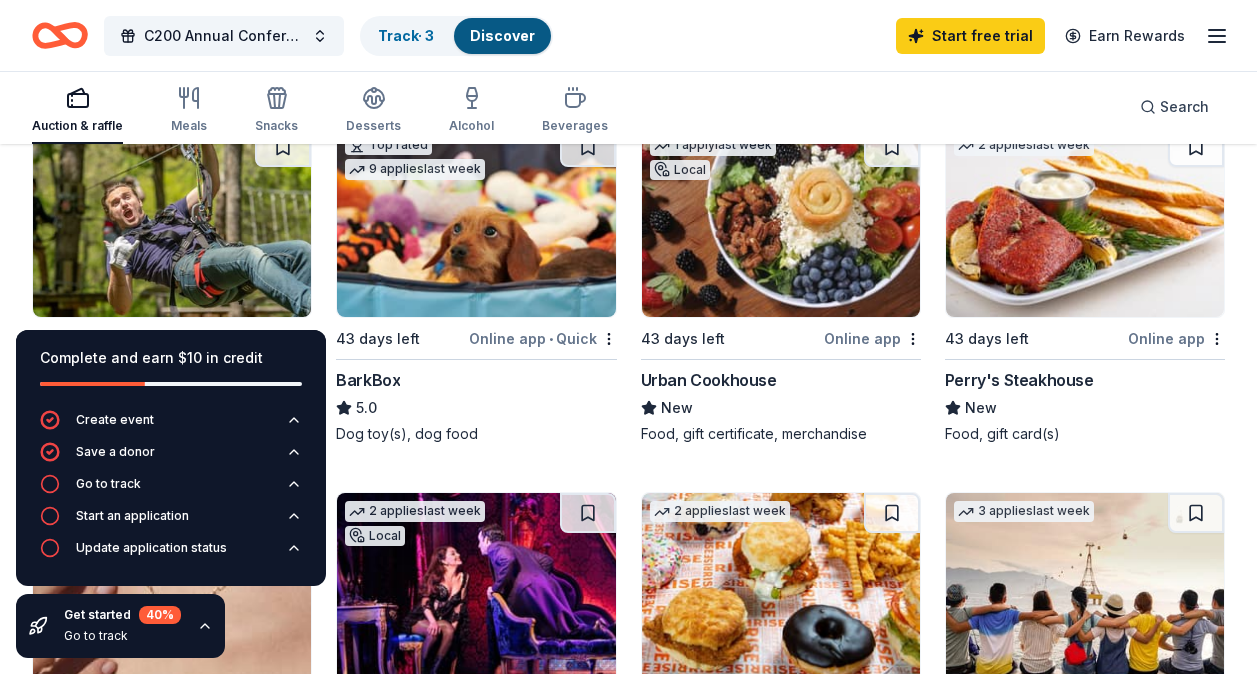 scroll, scrollTop: 700, scrollLeft: 0, axis: vertical 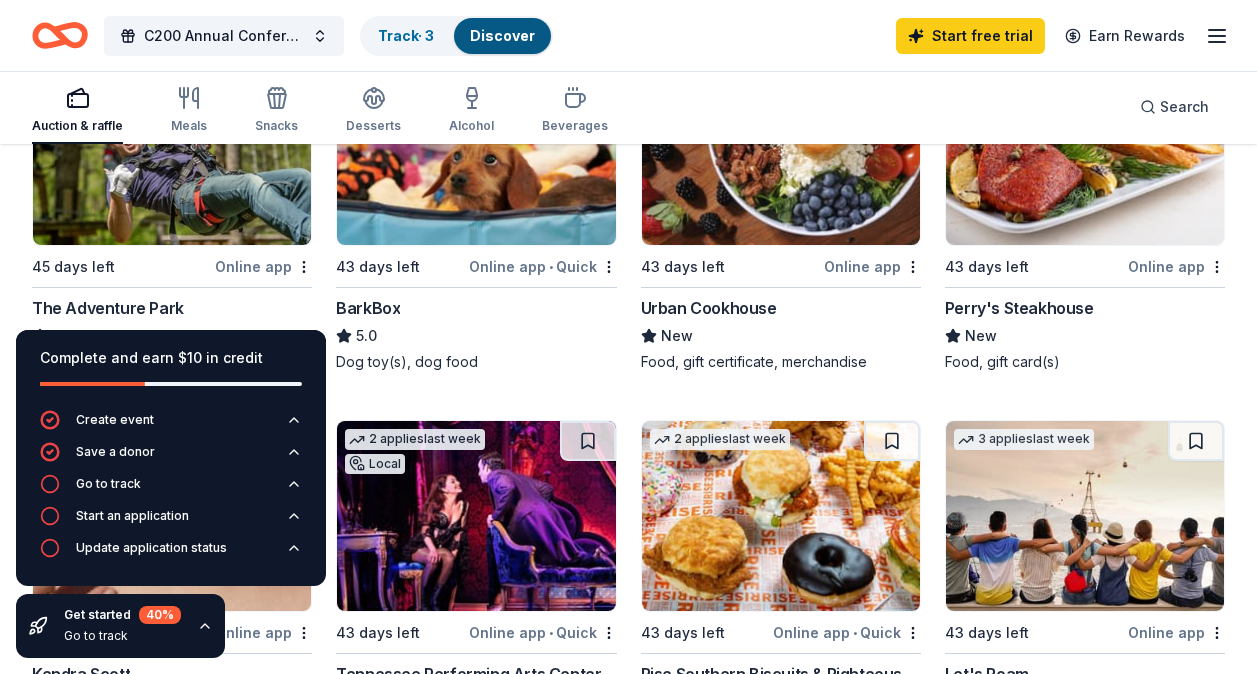 click on "Online app • Quick" at bounding box center (543, 266) 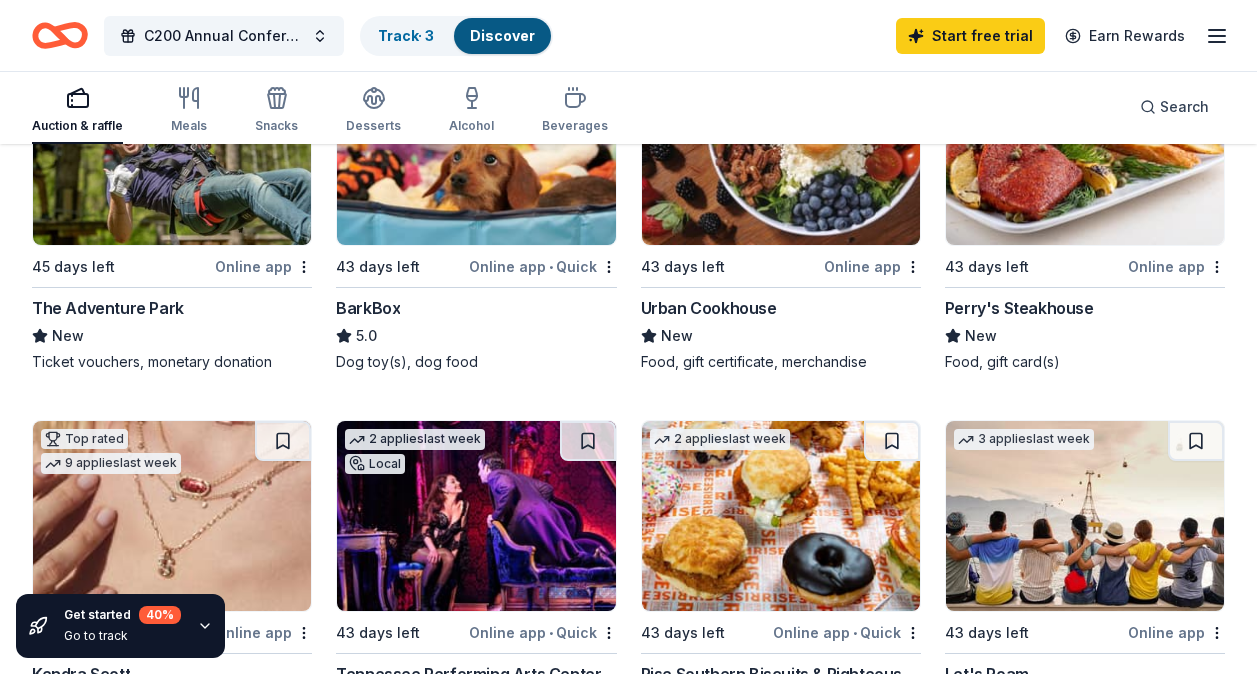 click on "Get started 40 %" at bounding box center (122, 615) 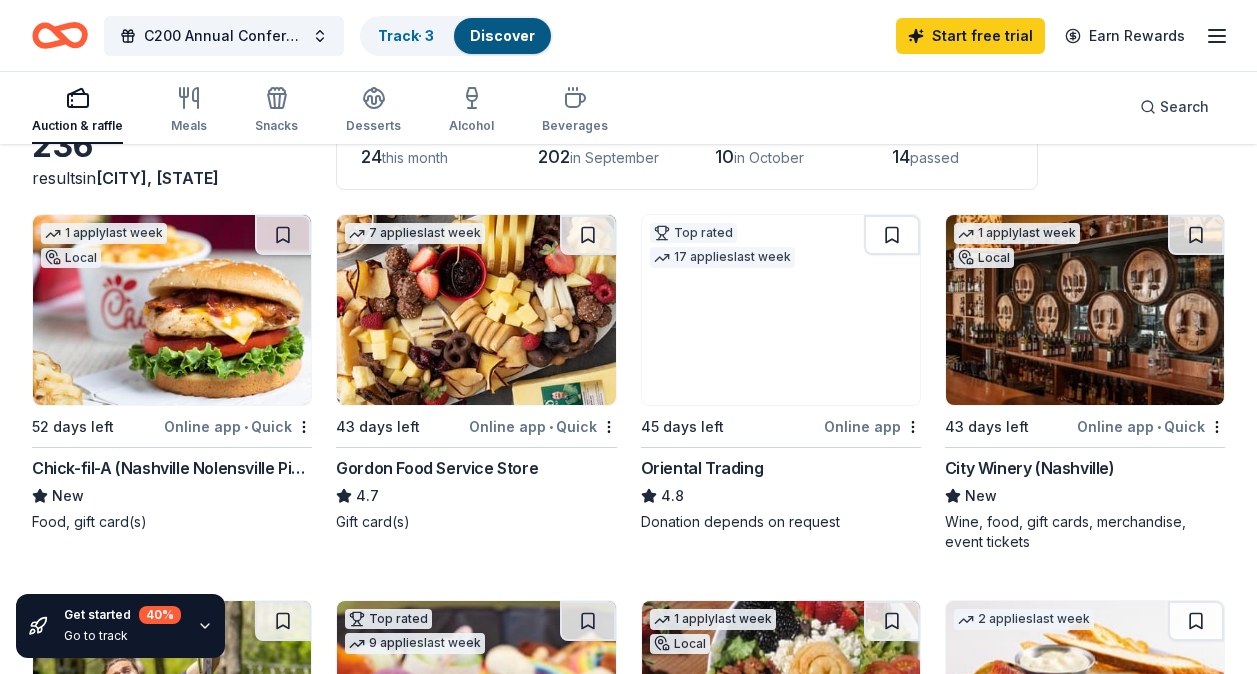 scroll, scrollTop: 200, scrollLeft: 0, axis: vertical 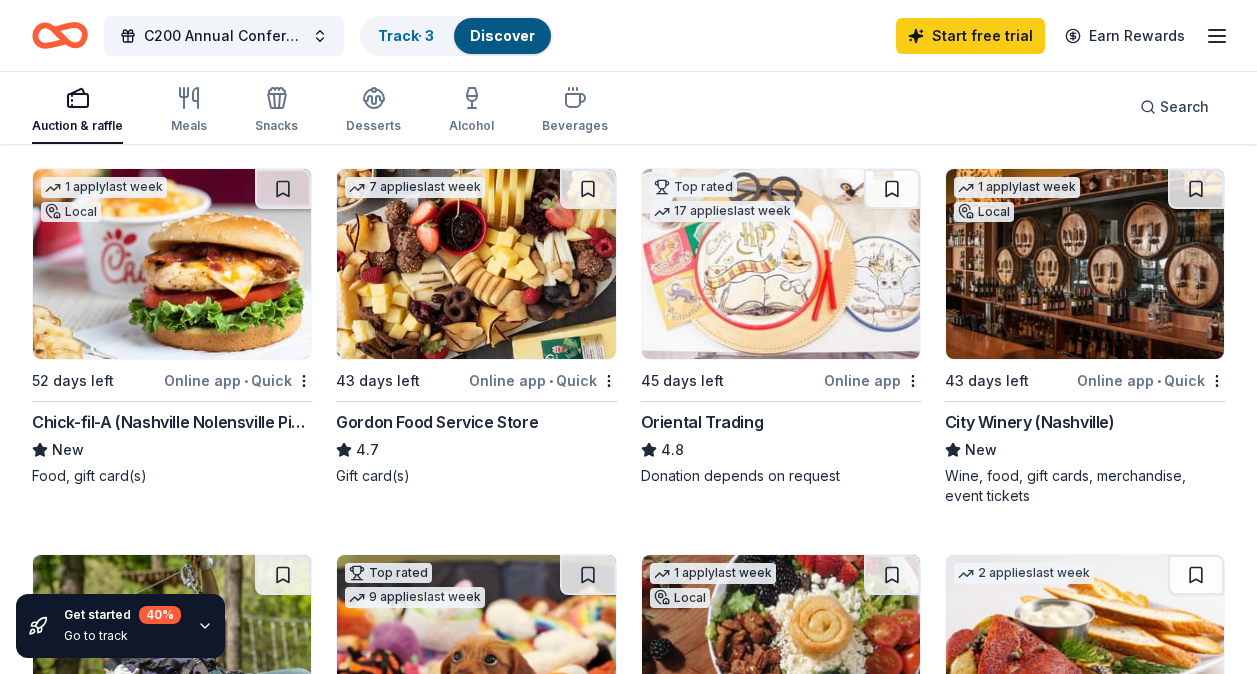 click at bounding box center [1085, 264] 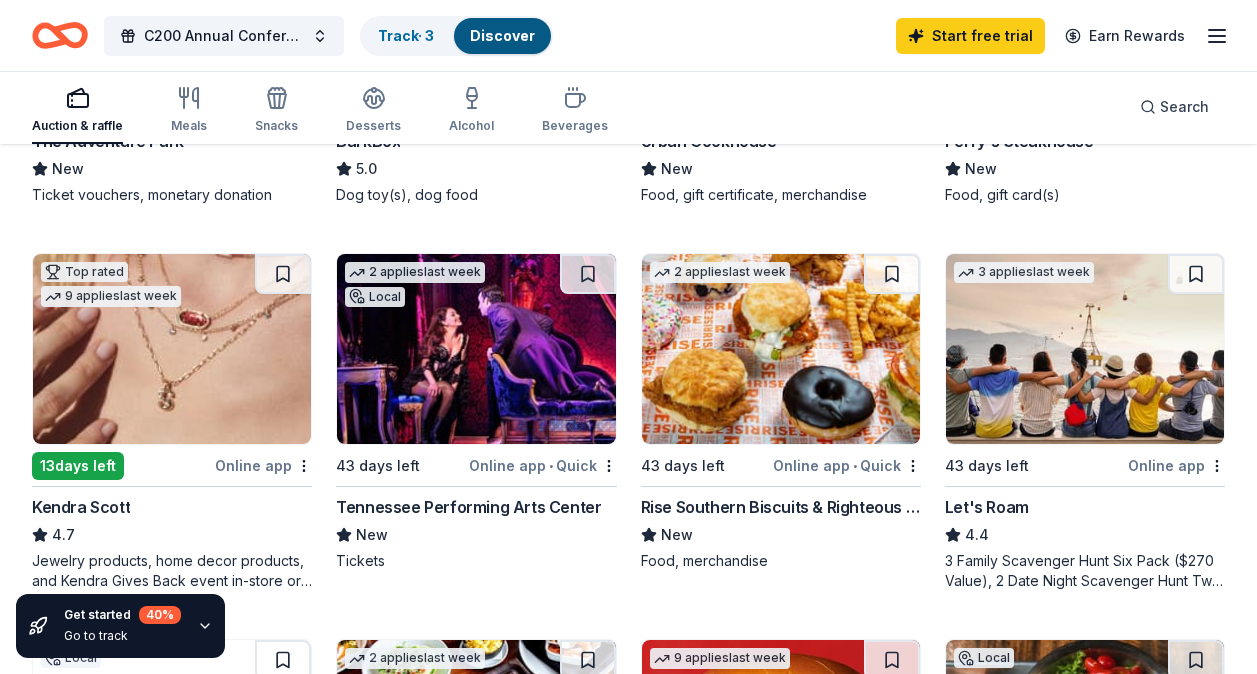 scroll, scrollTop: 900, scrollLeft: 0, axis: vertical 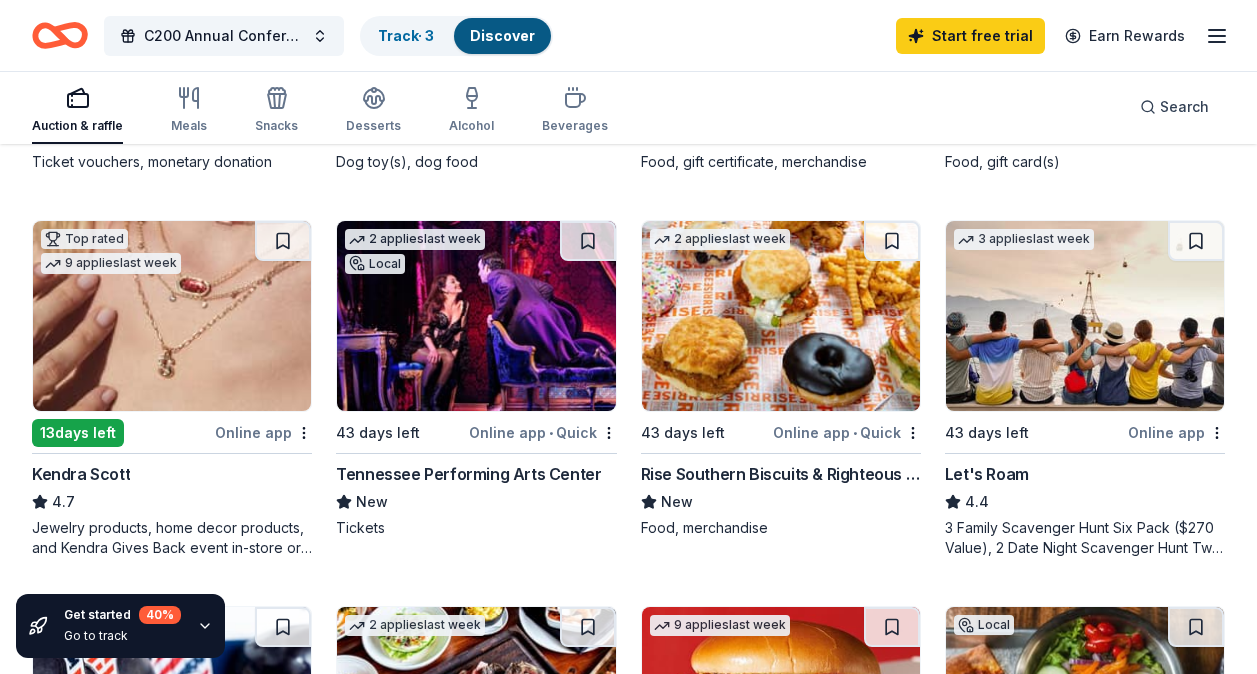 click on "Online app • Quick" at bounding box center [543, 432] 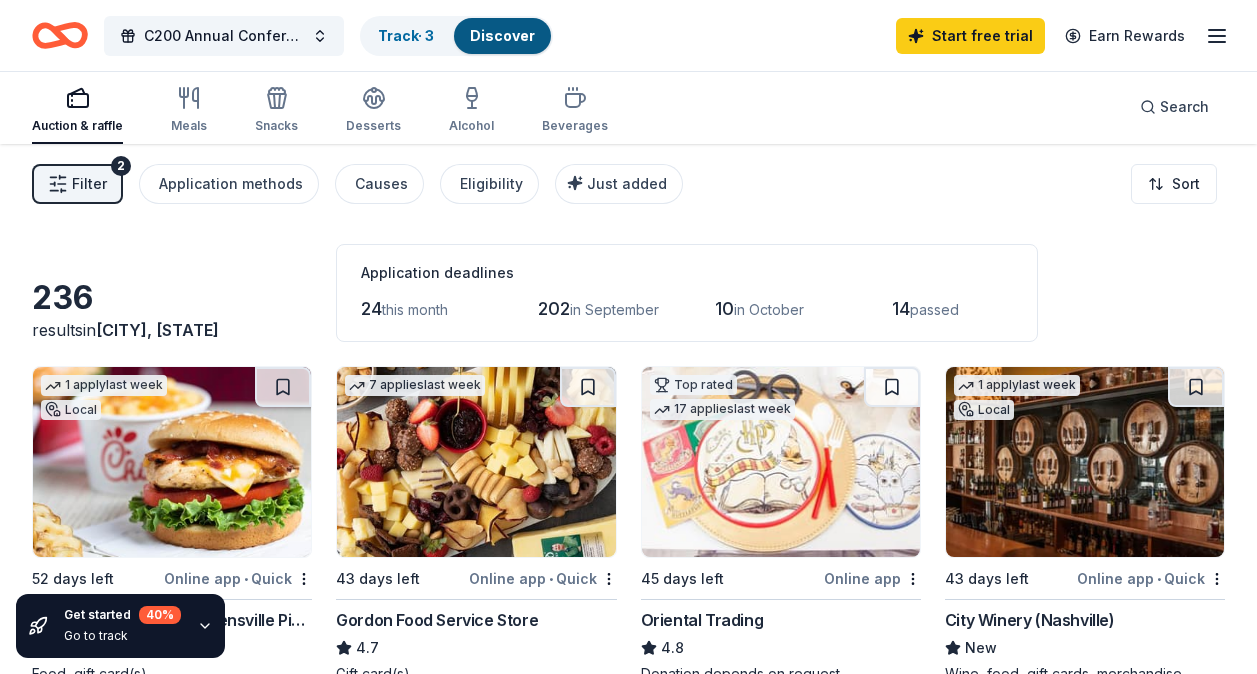 scroll, scrollTop: 0, scrollLeft: 0, axis: both 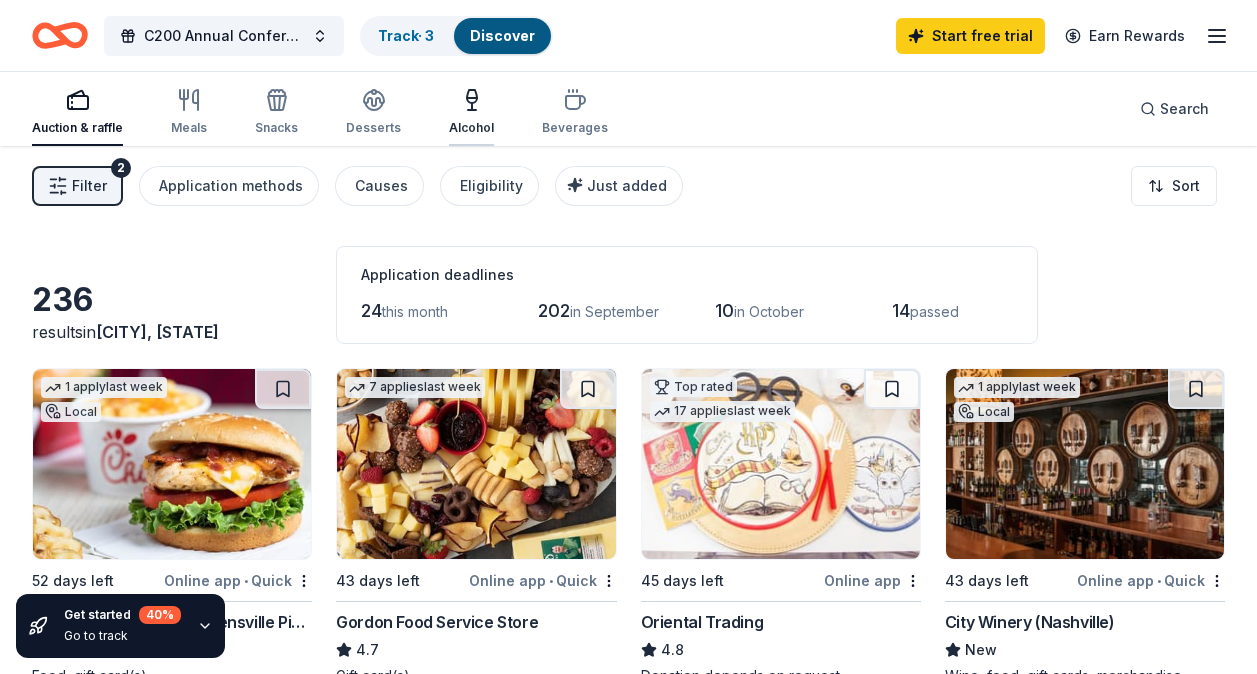 click on "Alcohol" at bounding box center [471, 112] 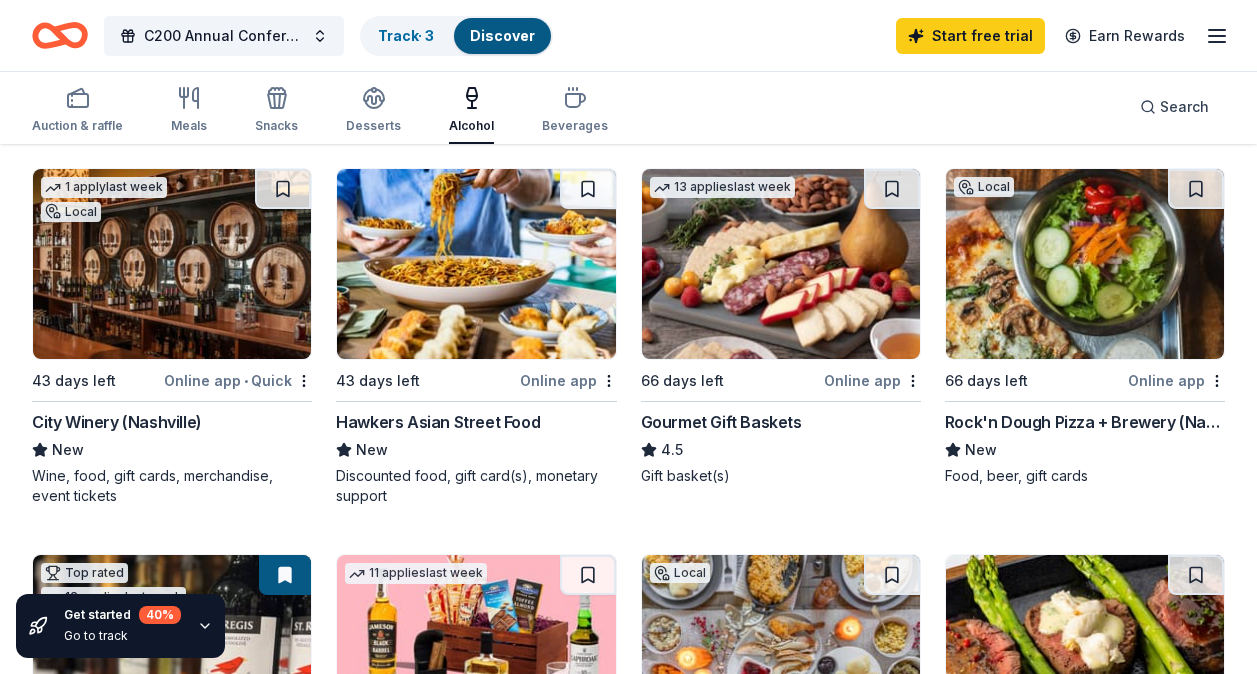 scroll, scrollTop: 300, scrollLeft: 0, axis: vertical 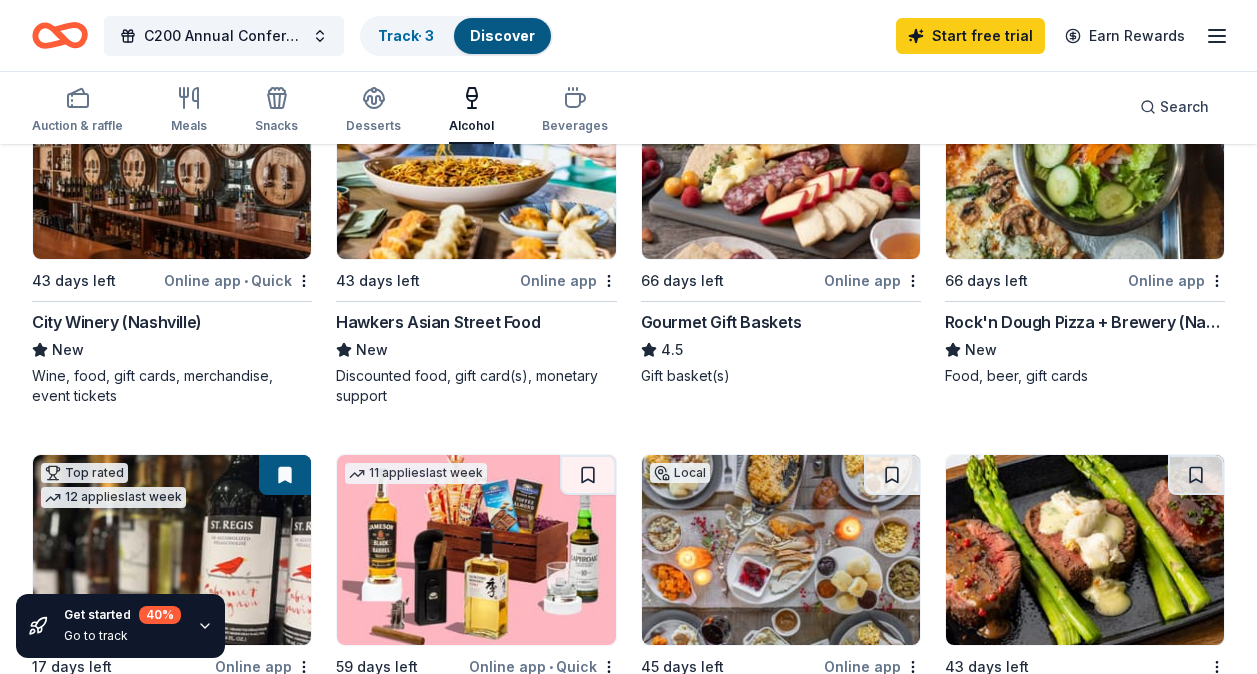 click on "Gourmet Gift Baskets" at bounding box center [721, 322] 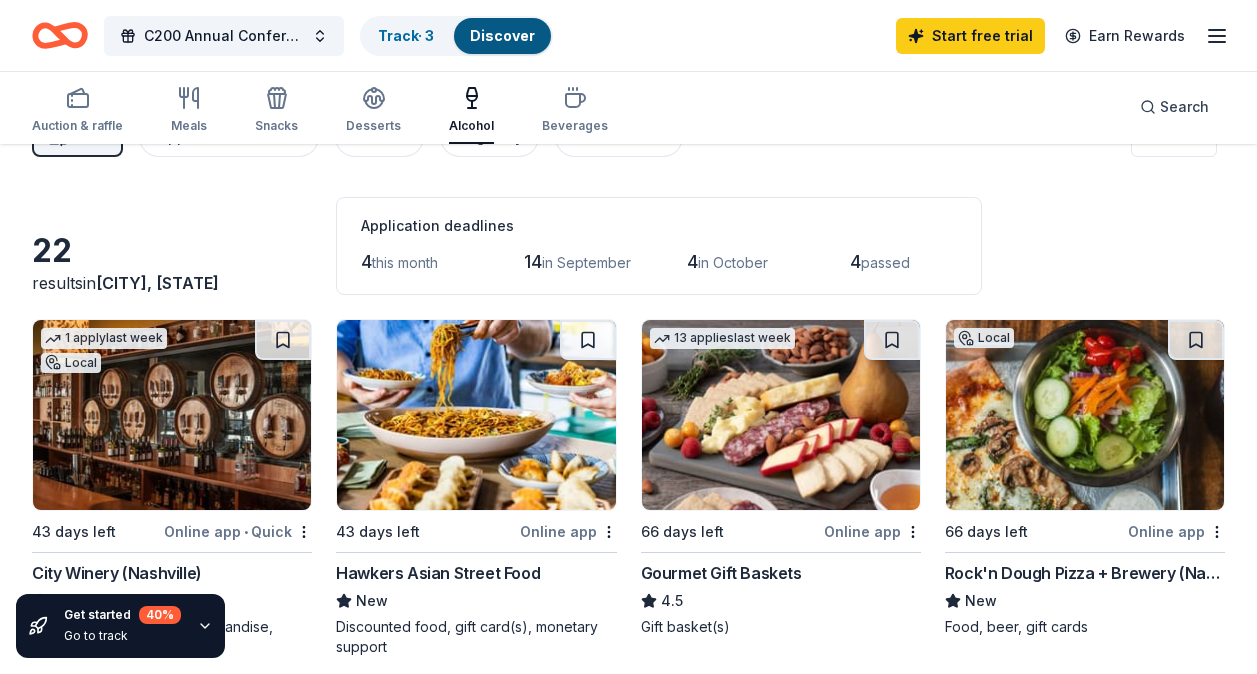 scroll, scrollTop: 0, scrollLeft: 0, axis: both 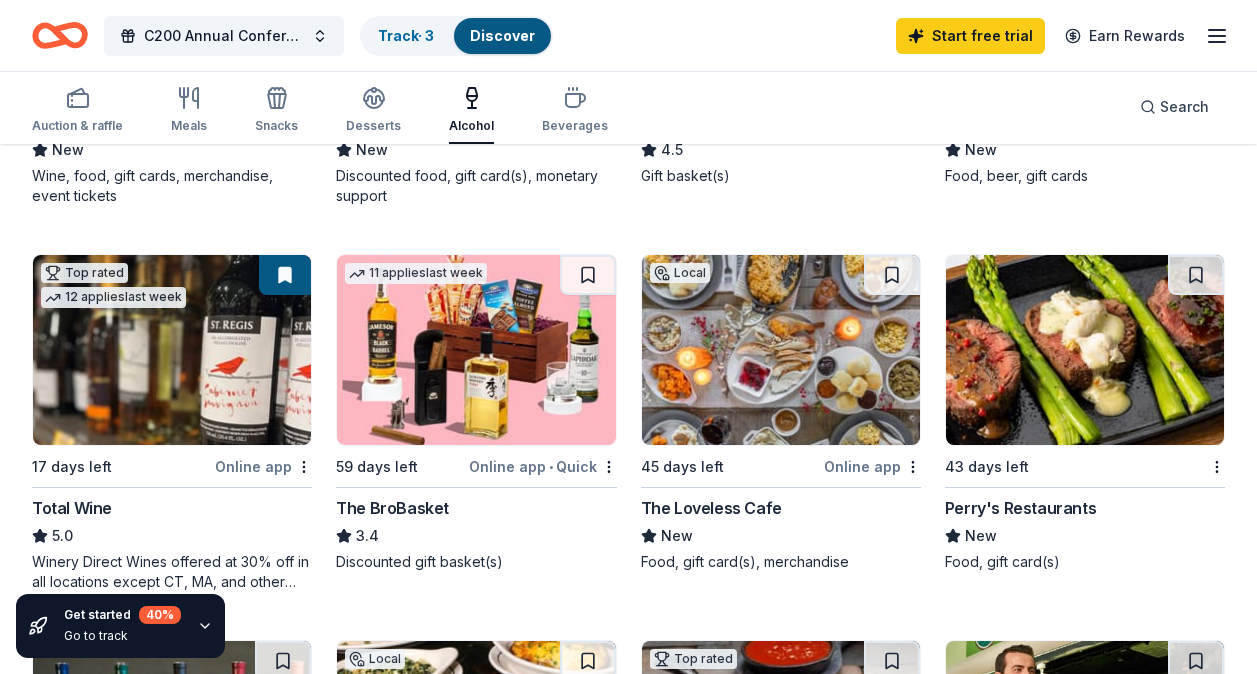 click on "The BroBasket" at bounding box center (392, 508) 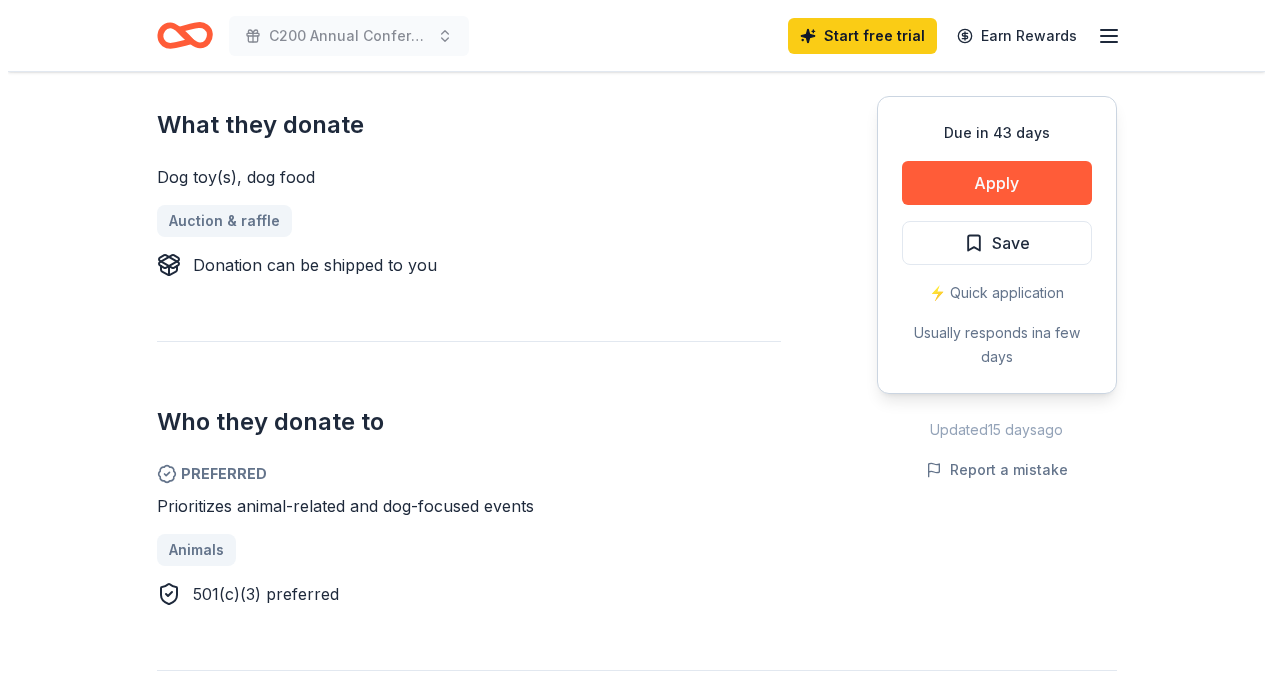 scroll, scrollTop: 700, scrollLeft: 0, axis: vertical 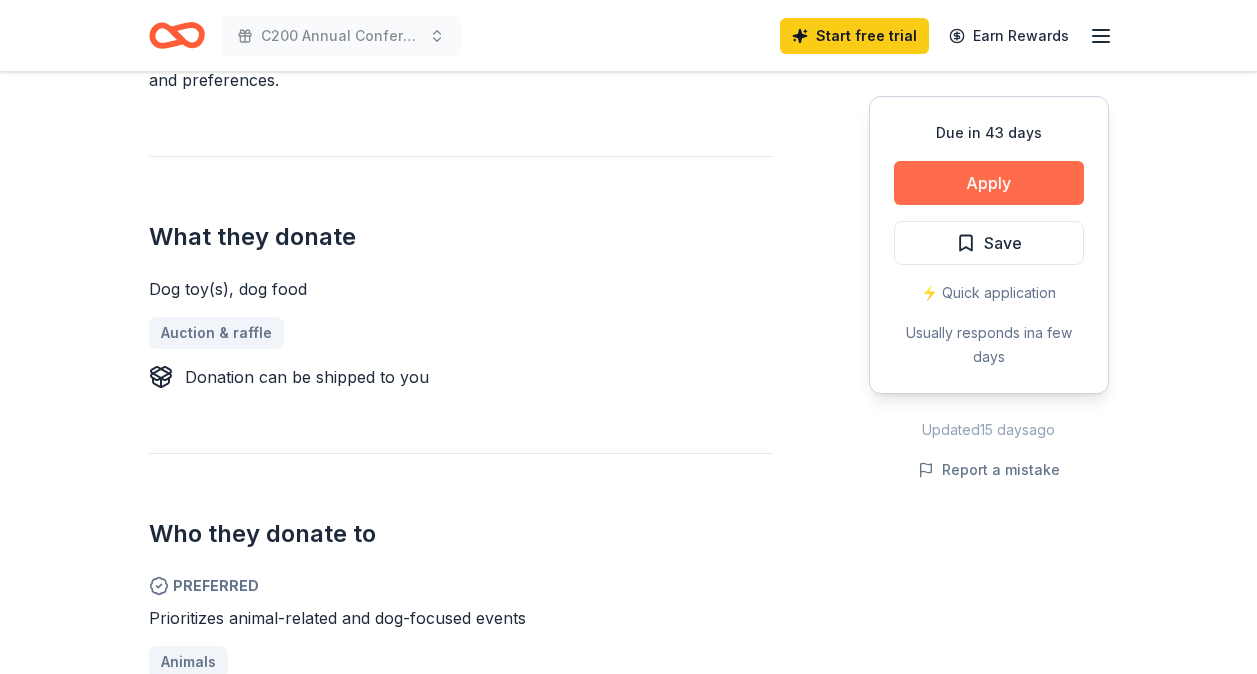 click on "Apply" at bounding box center [989, 183] 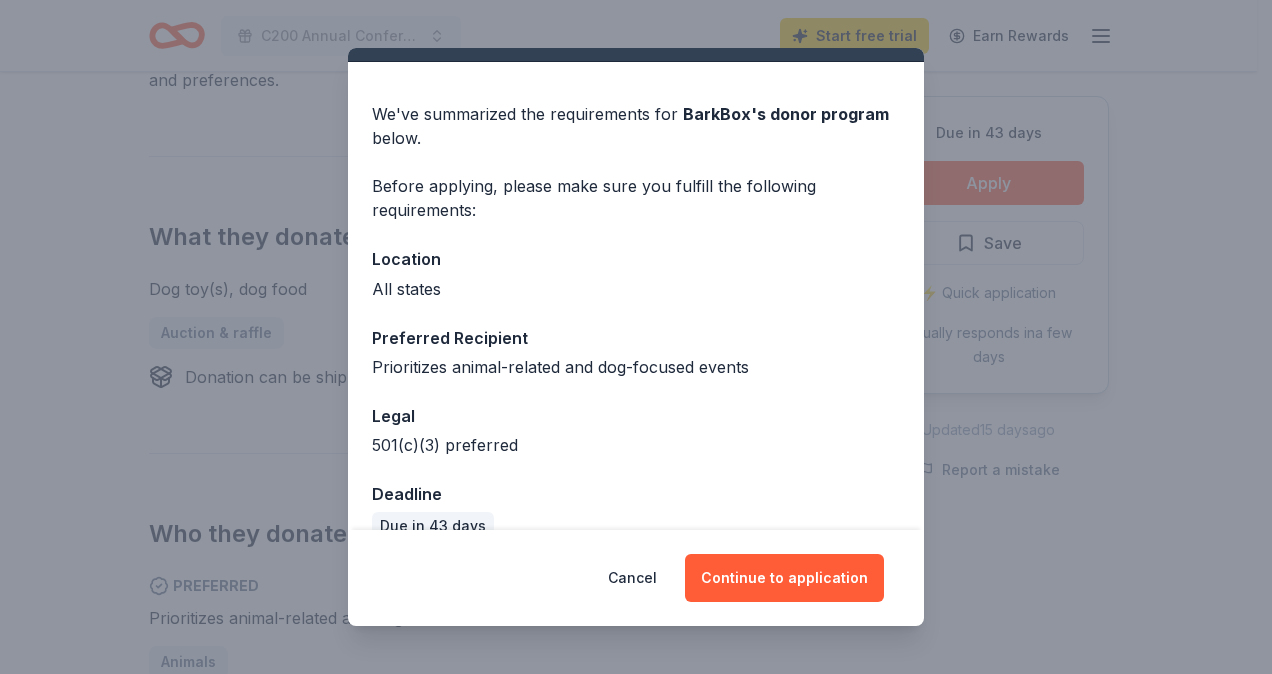scroll, scrollTop: 76, scrollLeft: 0, axis: vertical 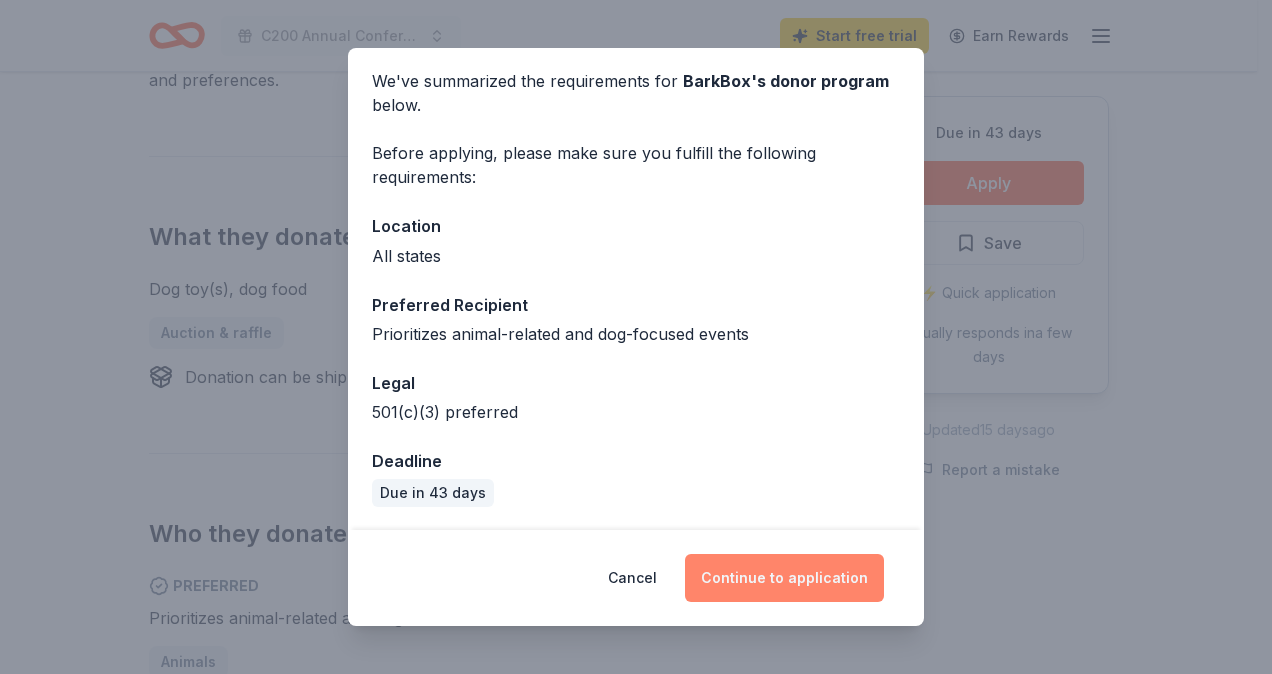 click on "Continue to application" at bounding box center (784, 578) 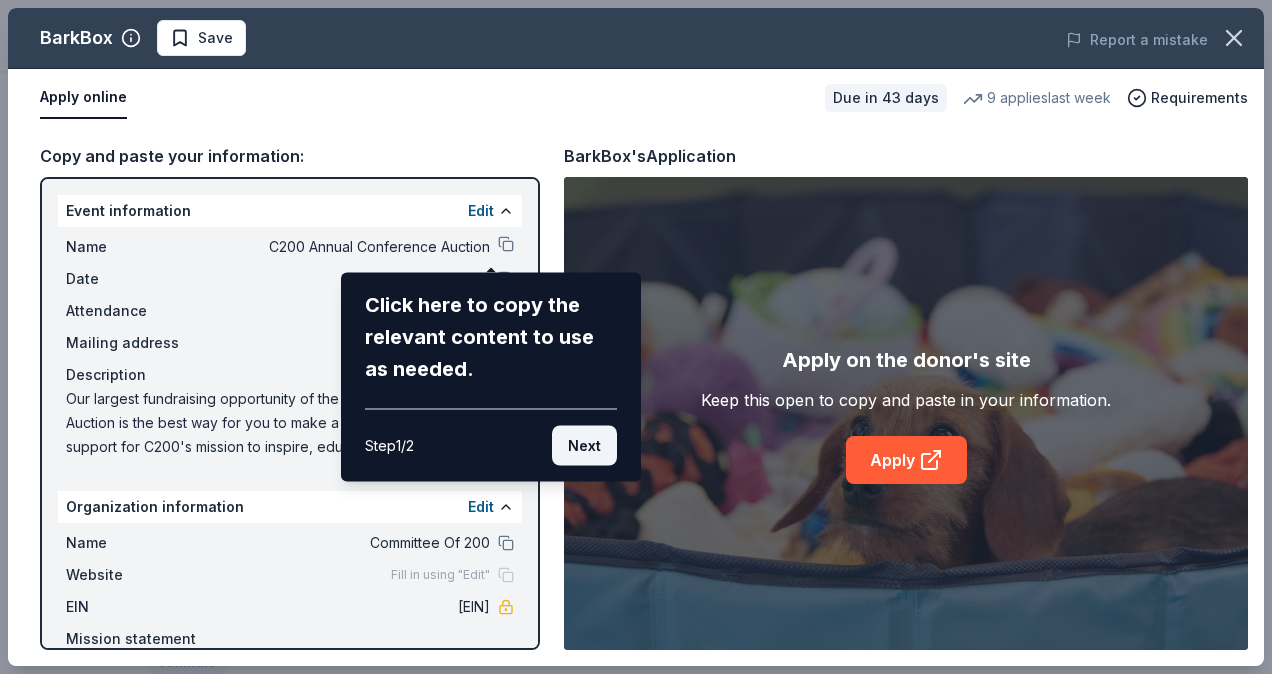click on "Next" at bounding box center (584, 446) 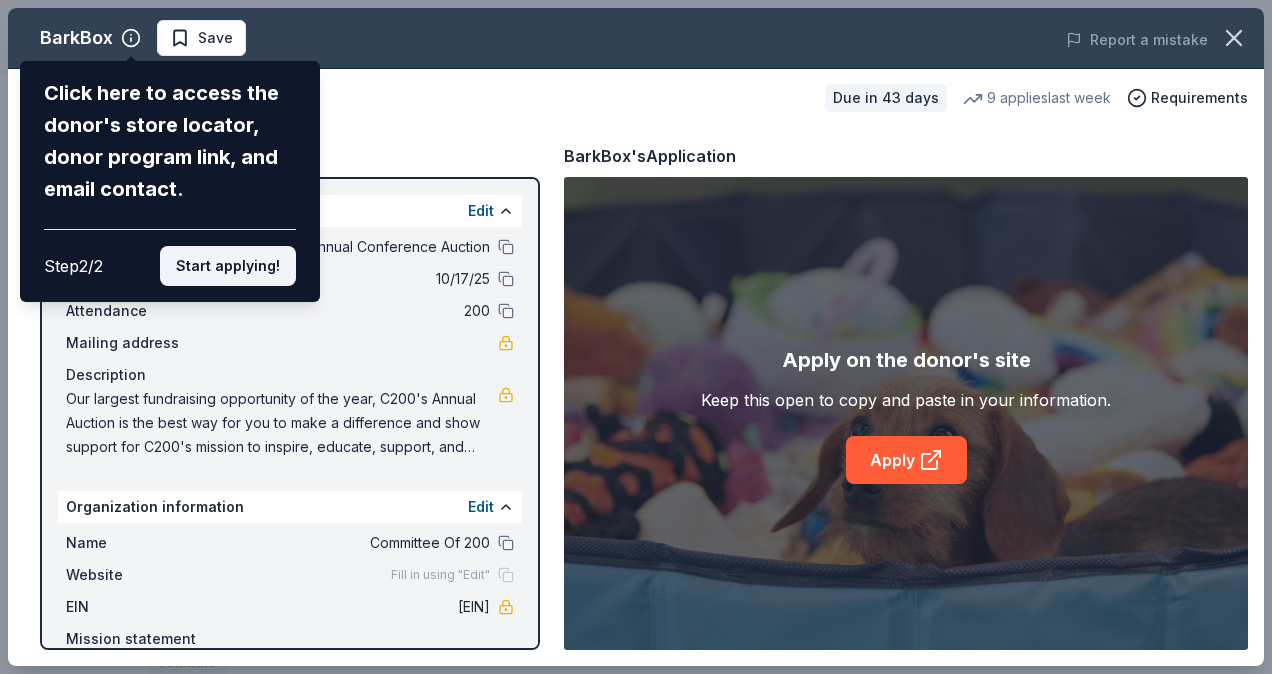 click on "Start applying!" at bounding box center [228, 266] 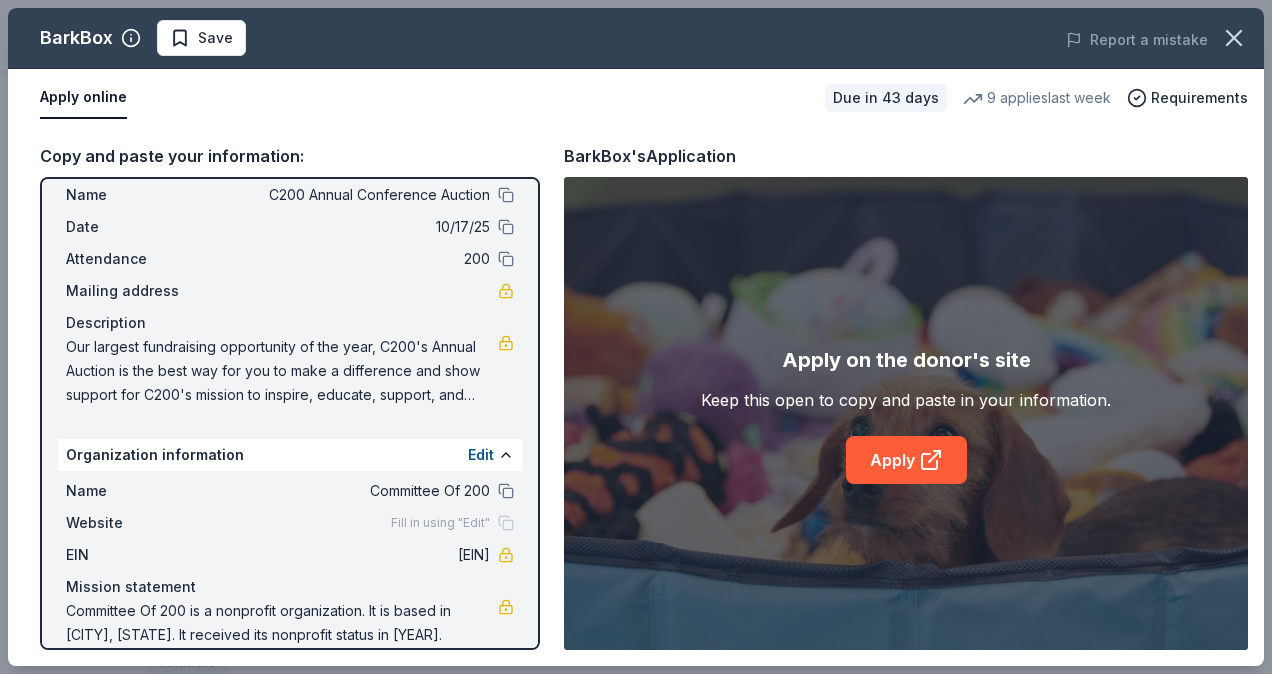 scroll, scrollTop: 75, scrollLeft: 0, axis: vertical 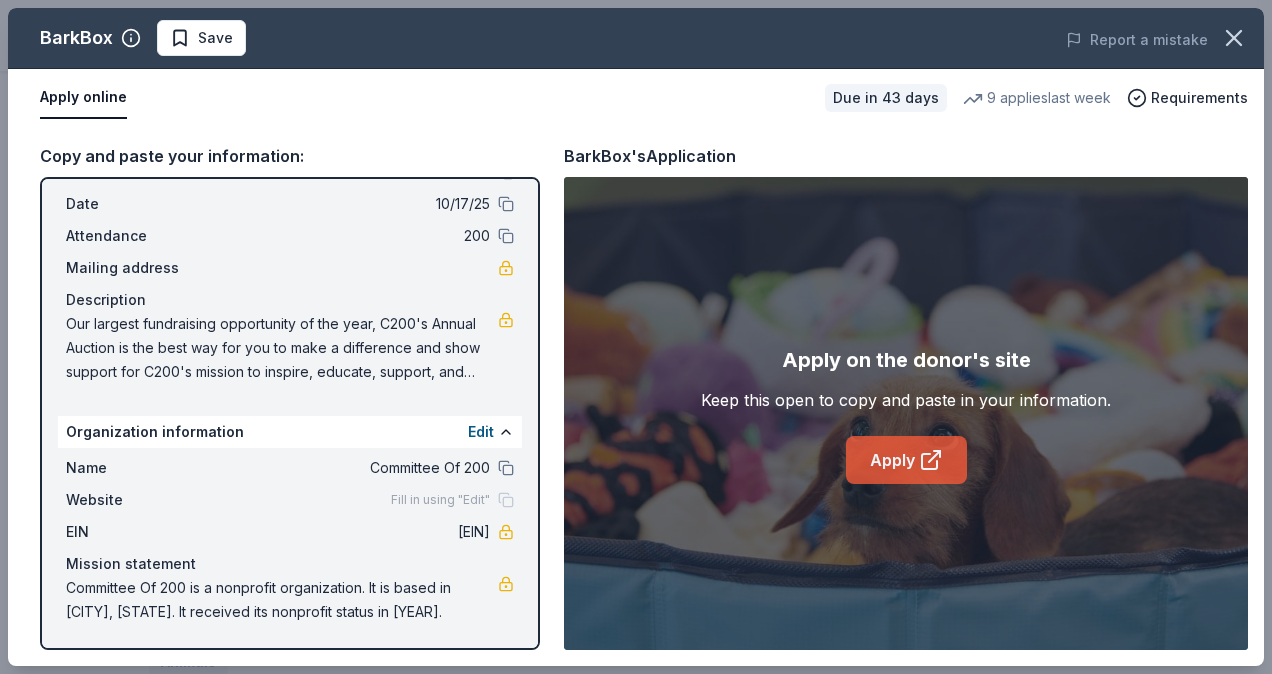 click on "Apply" at bounding box center [906, 460] 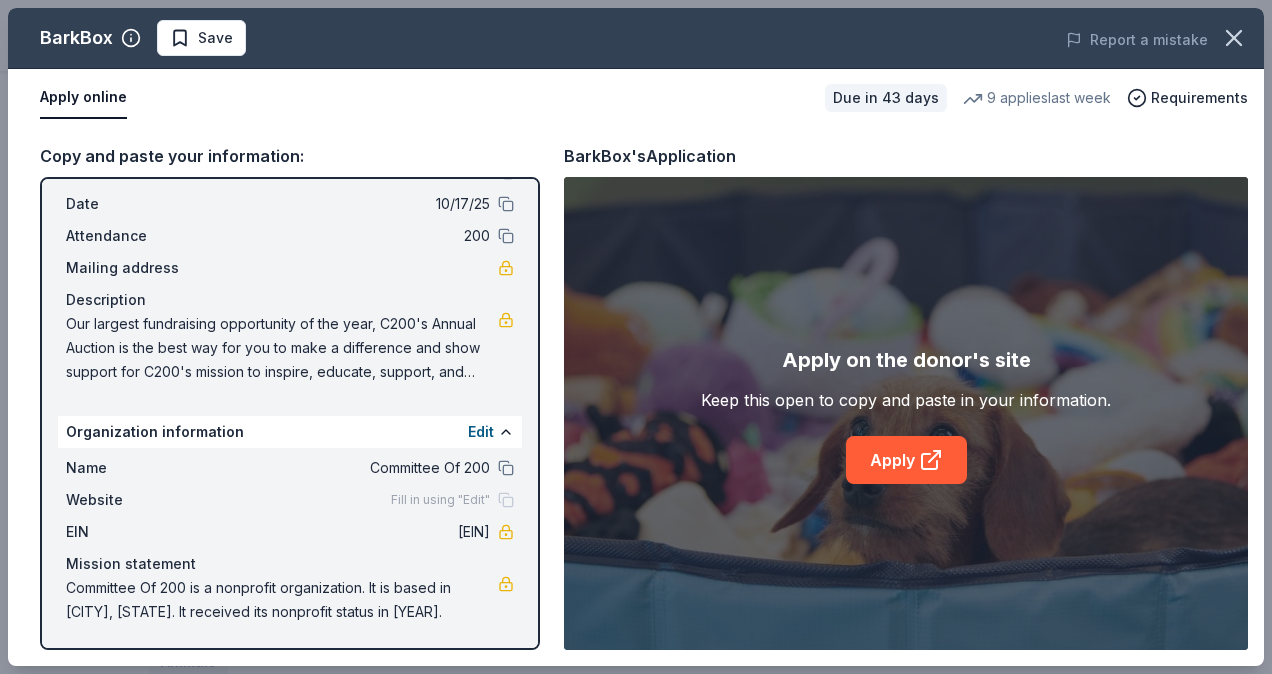 drag, startPoint x: 475, startPoint y: 536, endPoint x: 406, endPoint y: 536, distance: 69 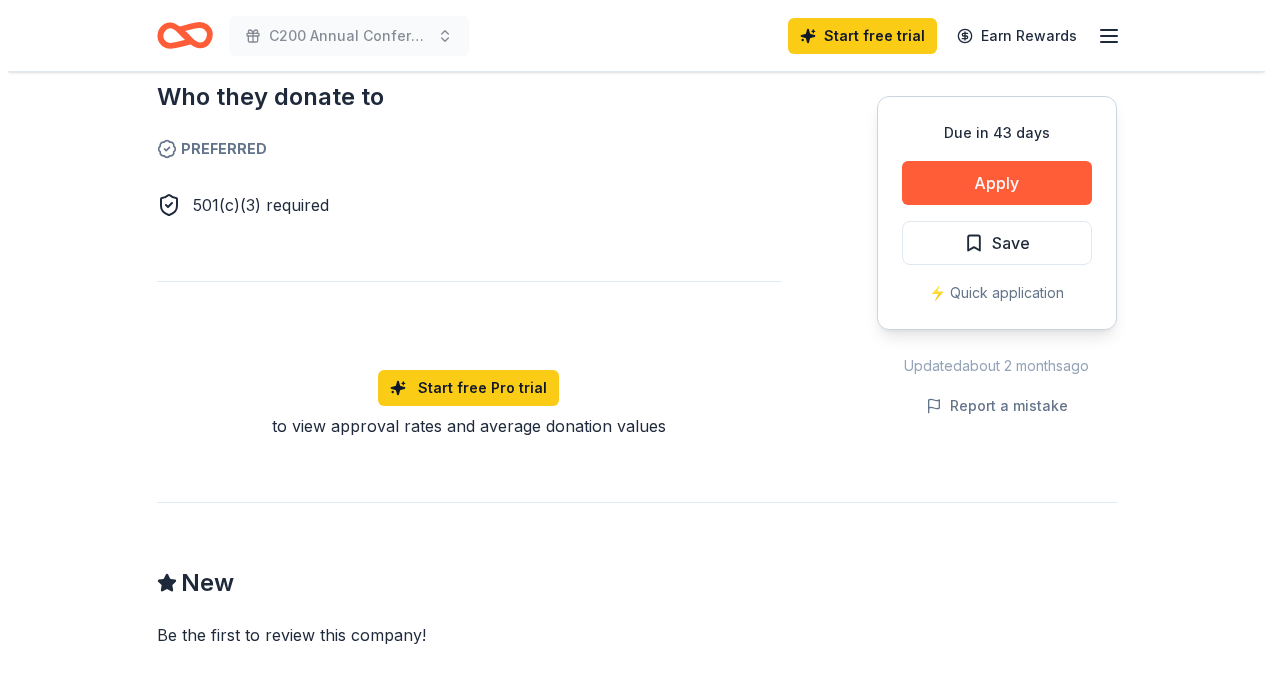 scroll, scrollTop: 1100, scrollLeft: 0, axis: vertical 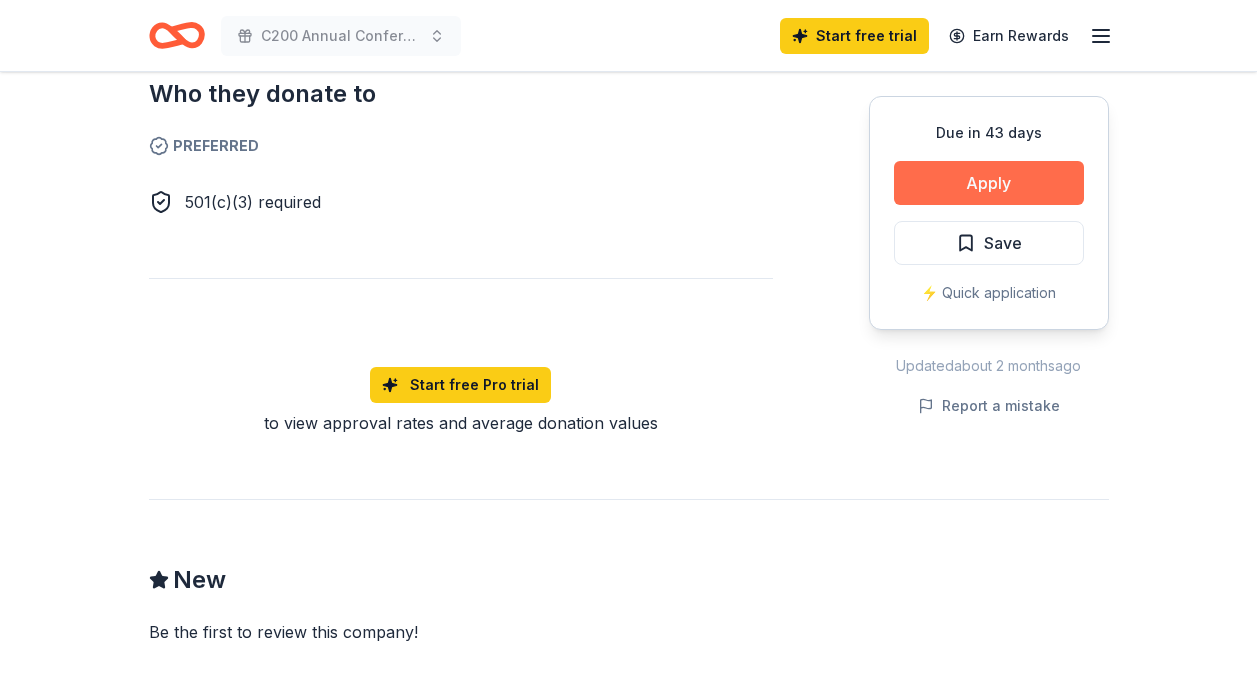 click on "Apply" at bounding box center [989, 183] 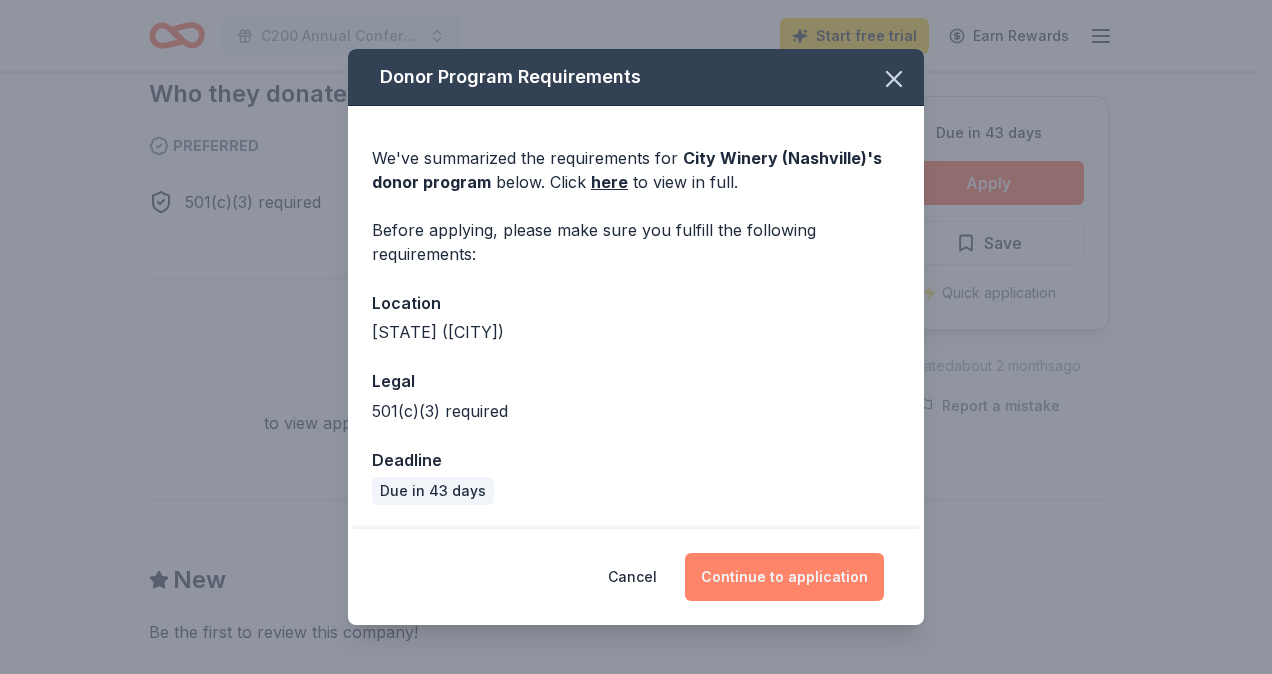 click on "Continue to application" at bounding box center (784, 577) 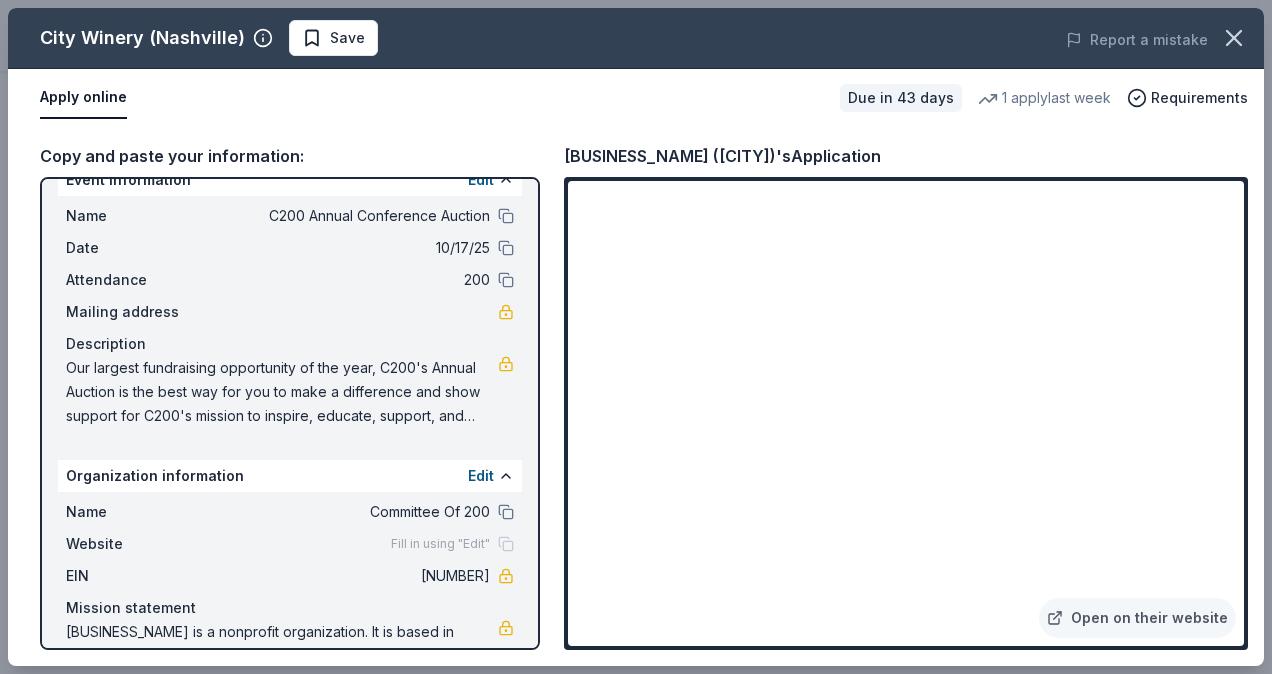 scroll, scrollTop: 0, scrollLeft: 0, axis: both 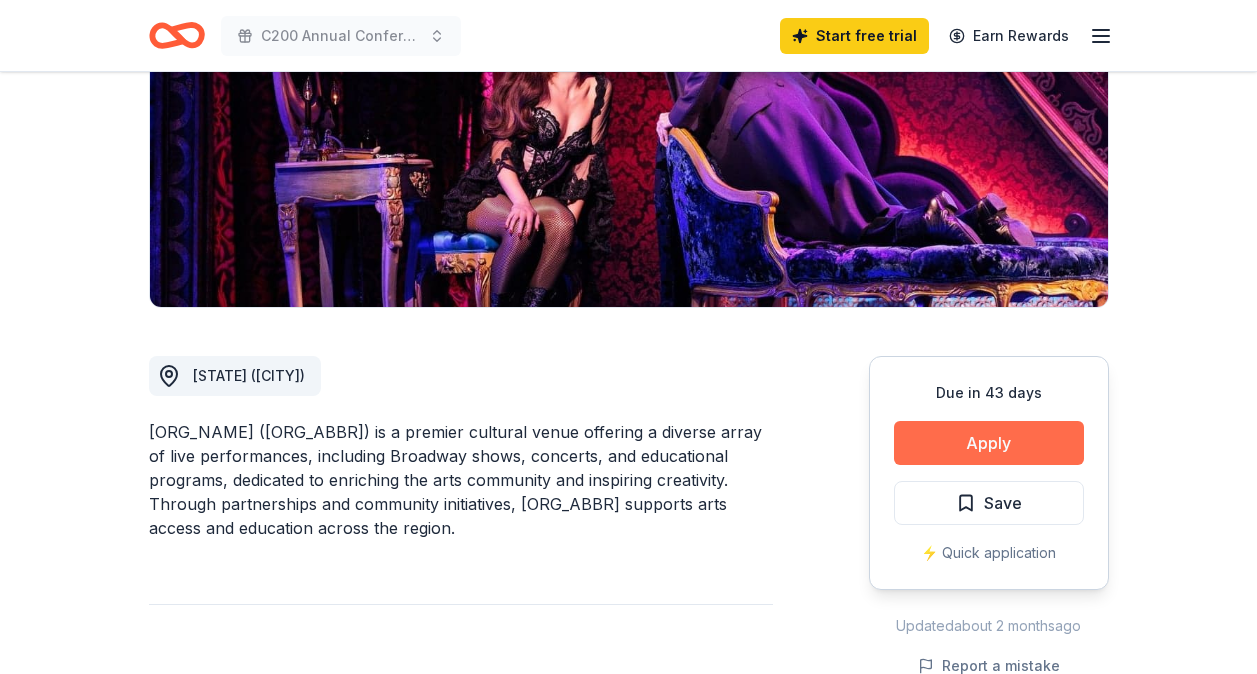 click on "Apply" at bounding box center [989, 443] 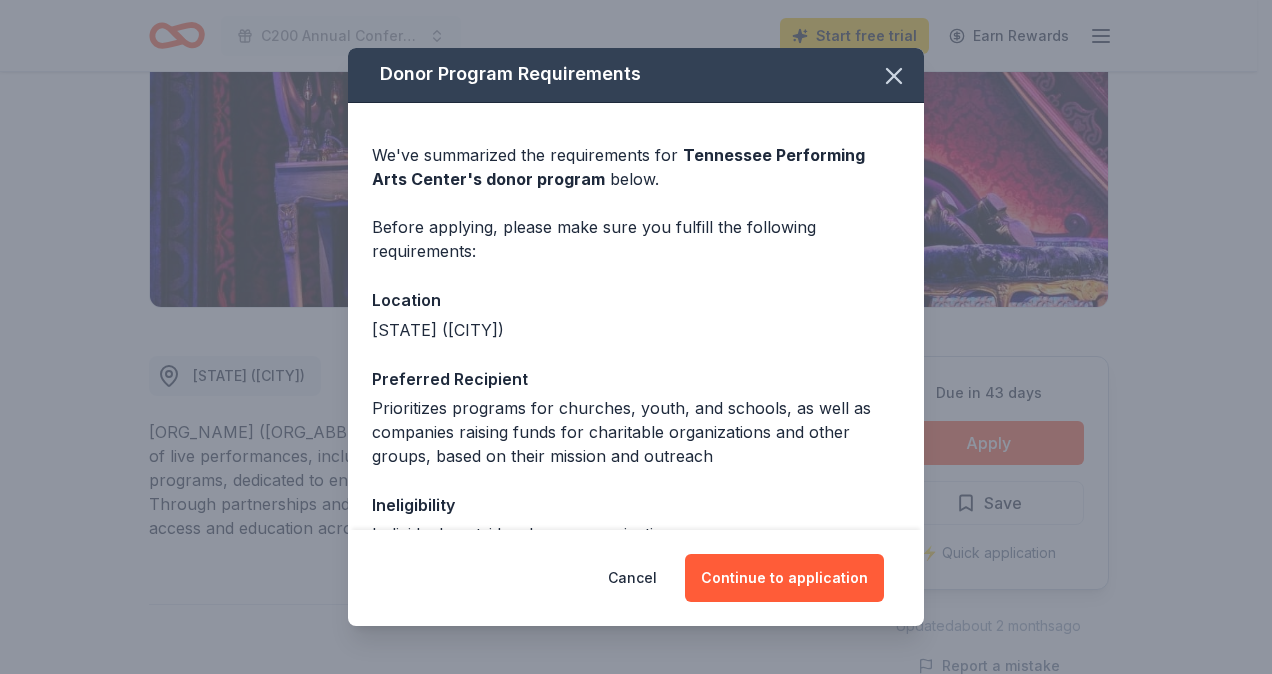 scroll, scrollTop: 0, scrollLeft: 0, axis: both 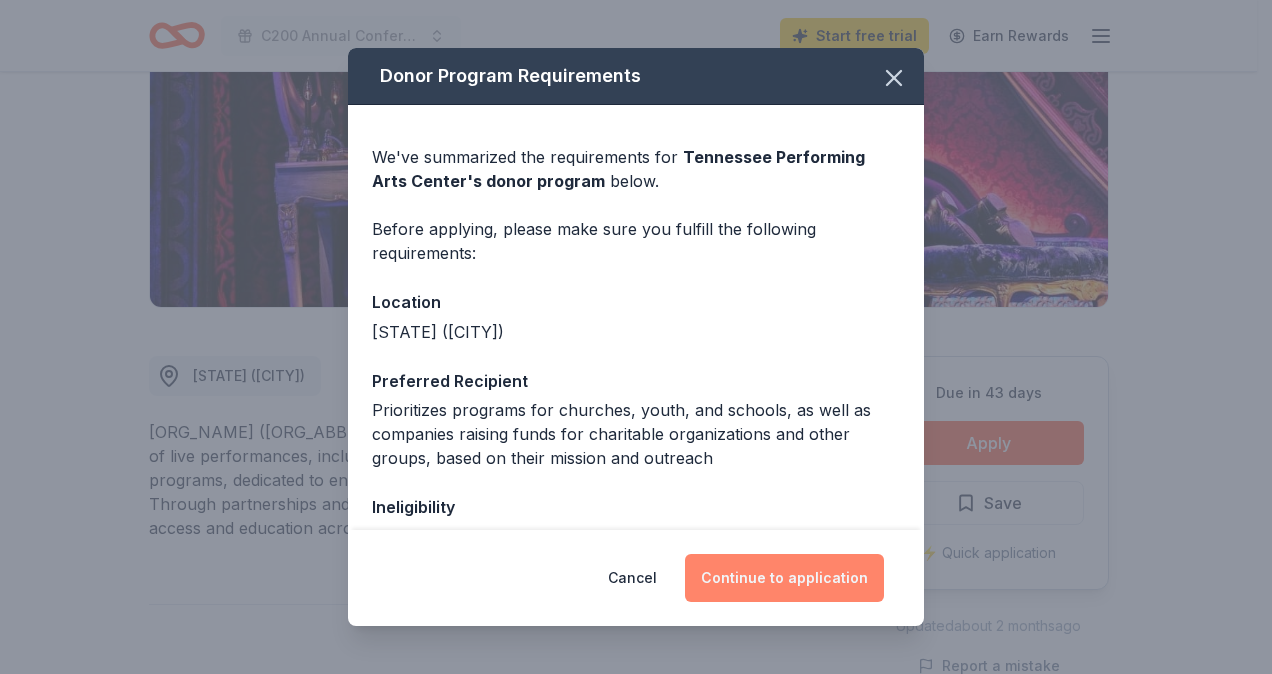 click on "Continue to application" at bounding box center [784, 578] 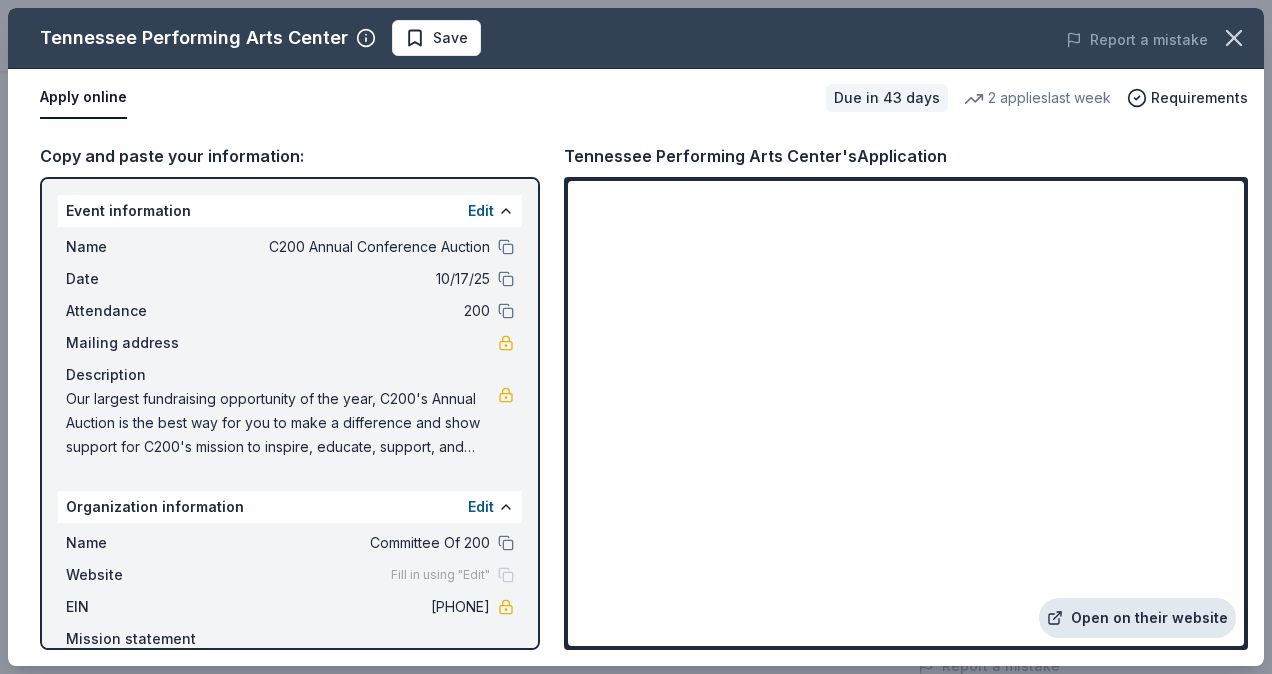 click on "Open on their website" at bounding box center [1137, 618] 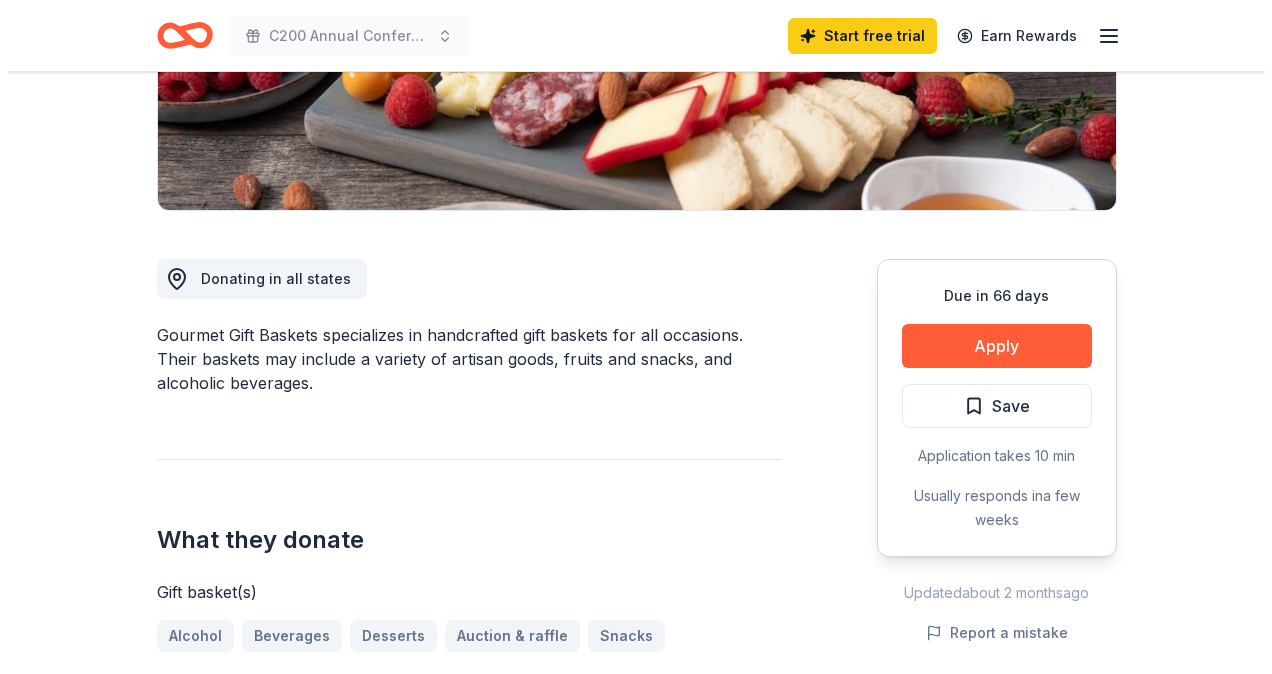 scroll, scrollTop: 400, scrollLeft: 0, axis: vertical 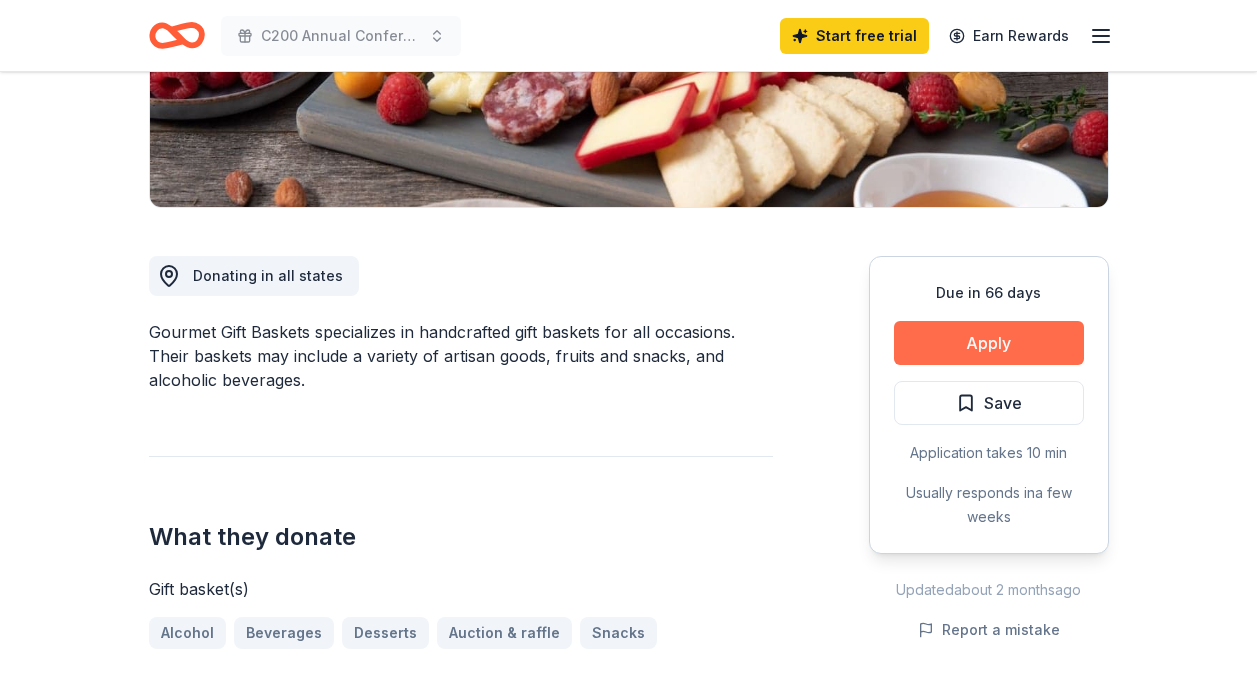 click on "Apply" at bounding box center (989, 343) 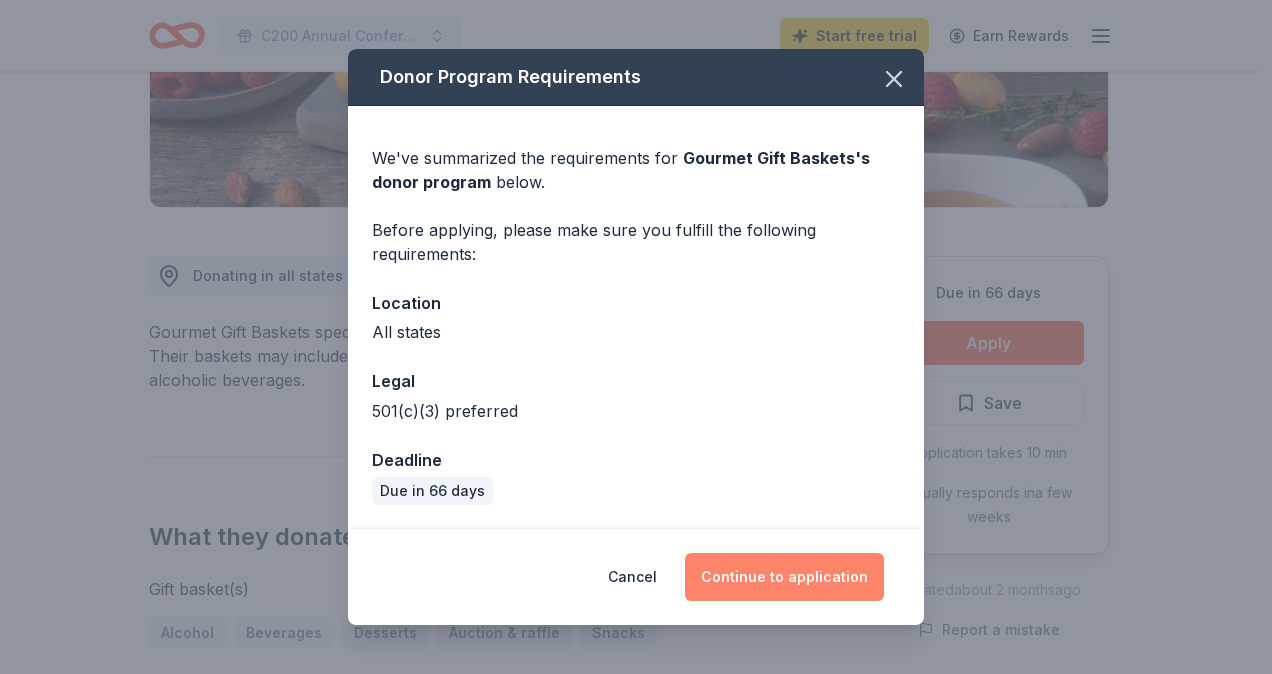 click on "Continue to application" at bounding box center (784, 577) 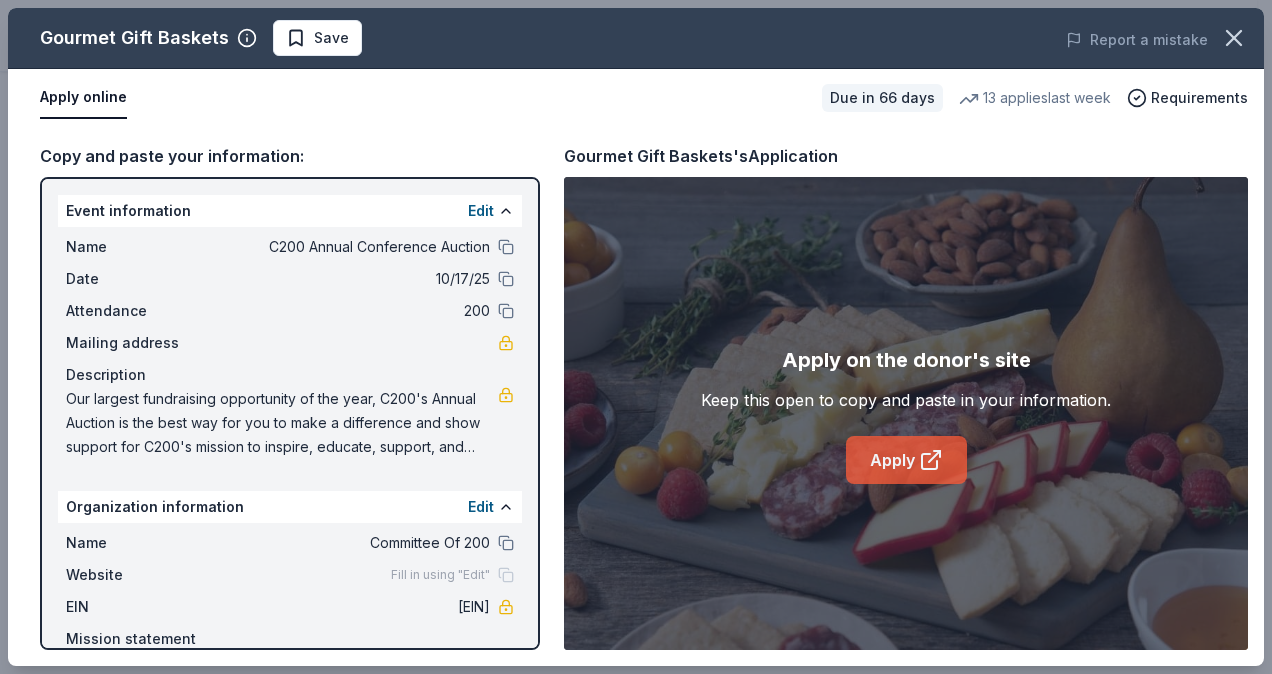 click on "Apply" at bounding box center [906, 460] 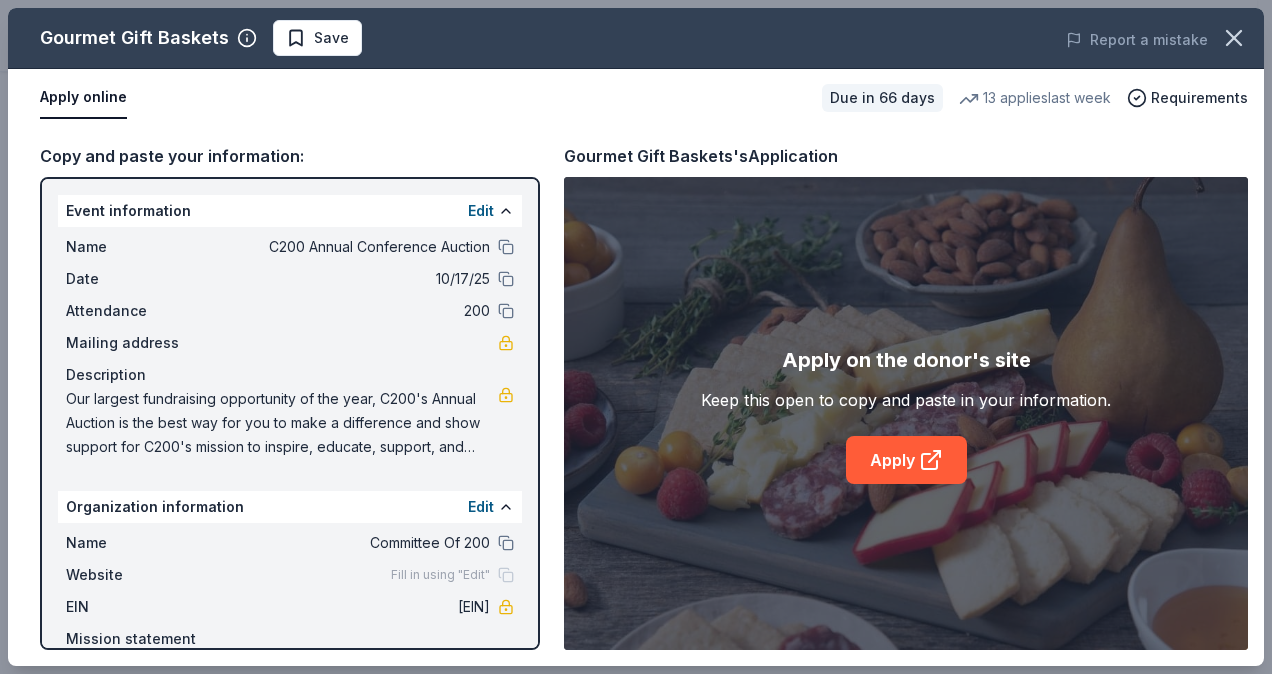 click on "[NUMBER]" at bounding box center (345, 607) 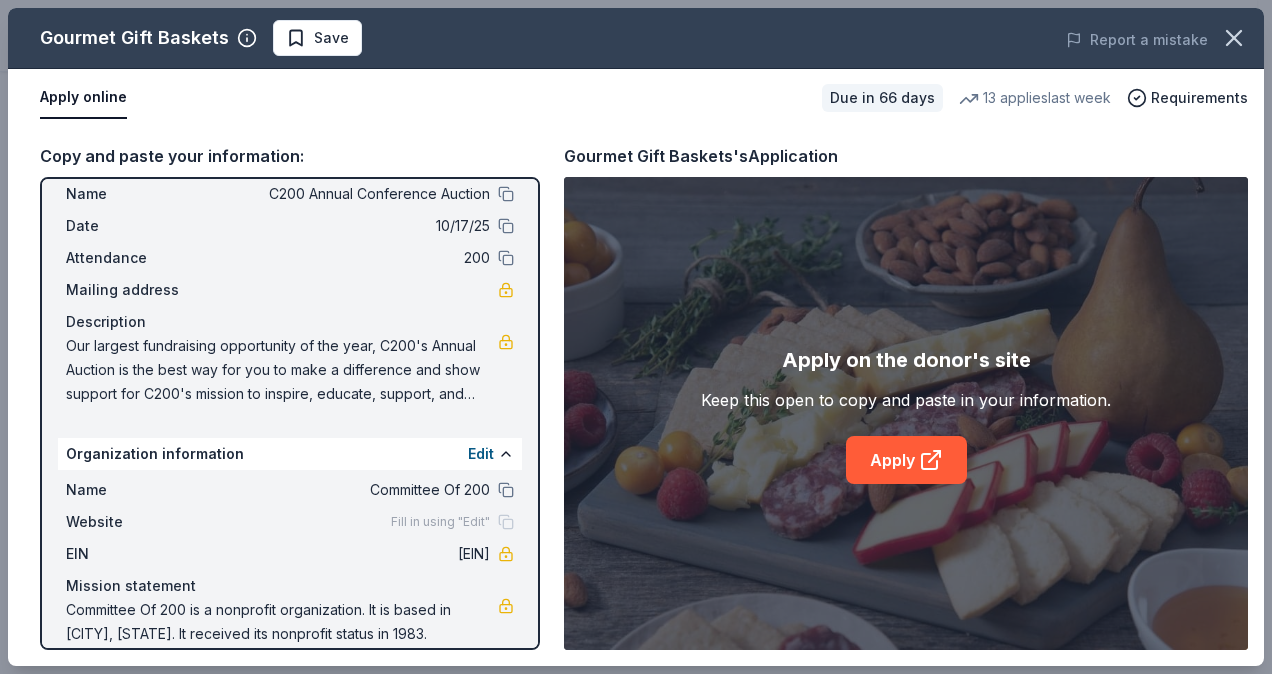 scroll, scrollTop: 75, scrollLeft: 0, axis: vertical 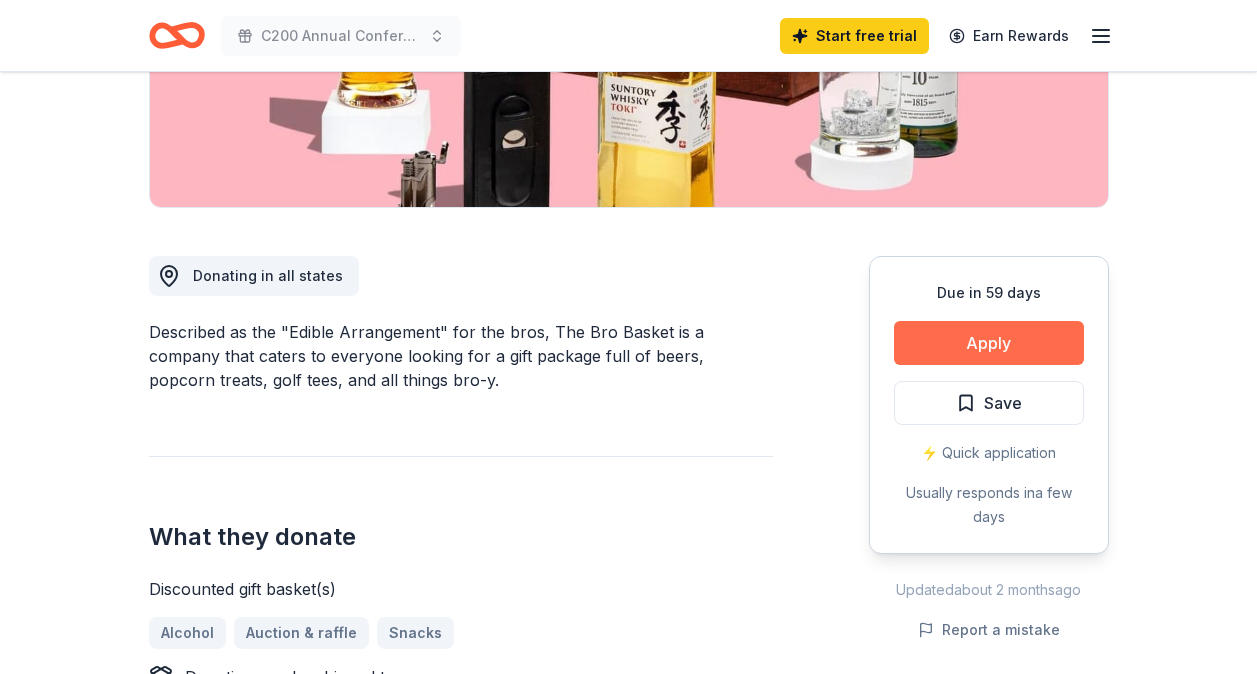 click on "Apply" at bounding box center [989, 343] 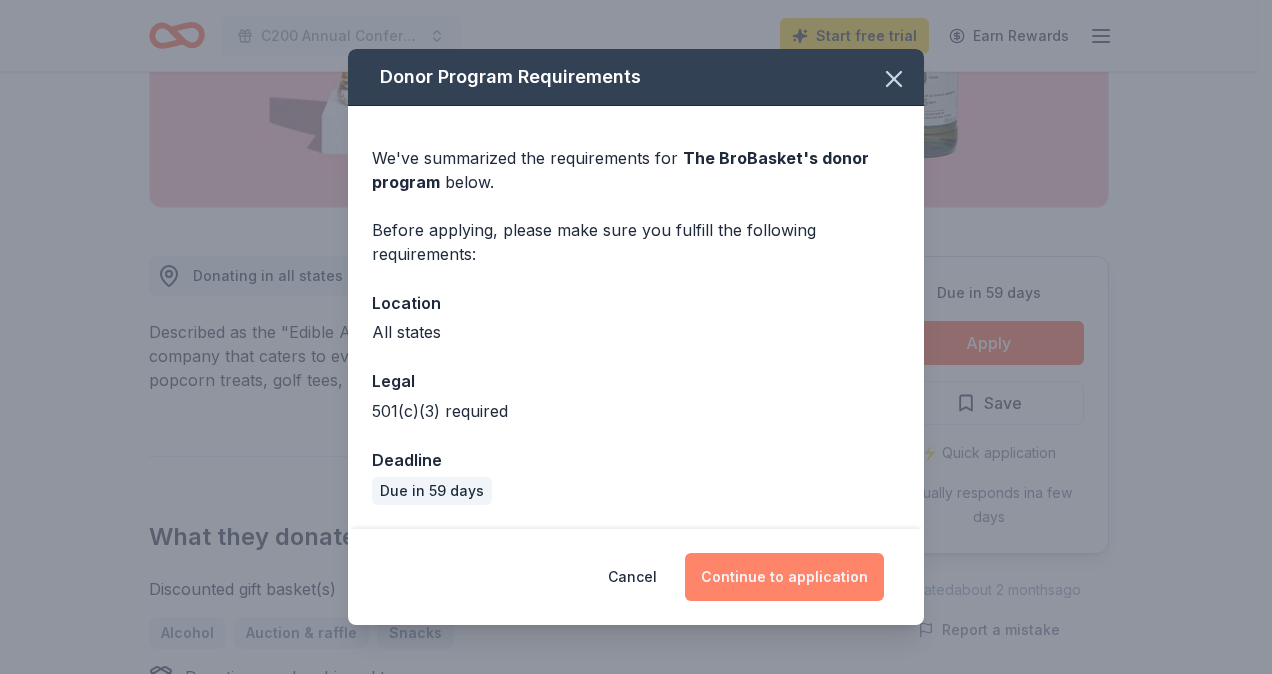 click on "Continue to application" at bounding box center [784, 577] 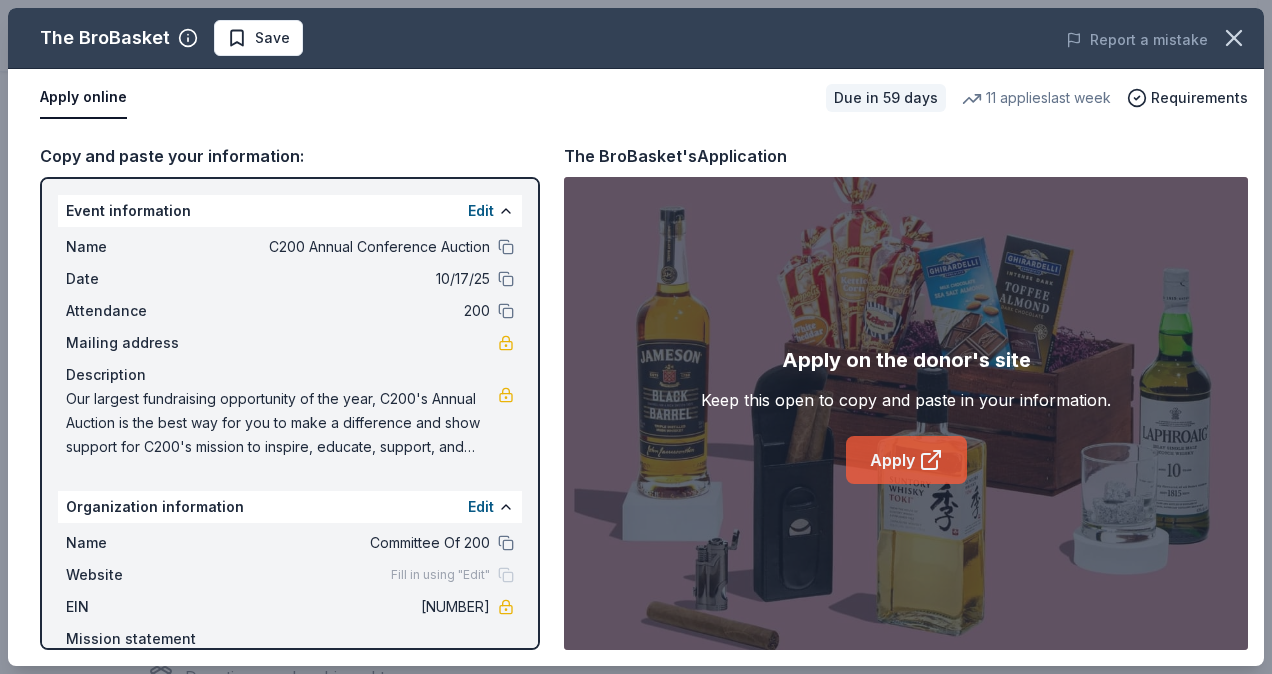 click on "Apply" at bounding box center (906, 460) 